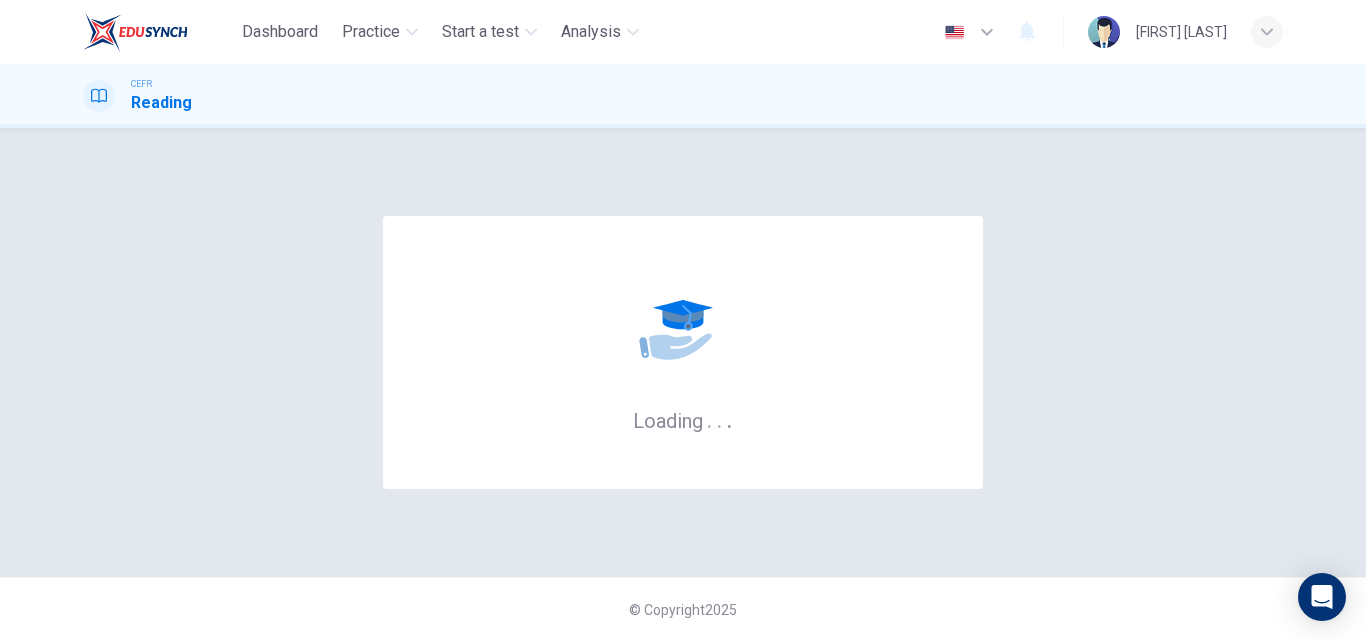 scroll, scrollTop: 0, scrollLeft: 0, axis: both 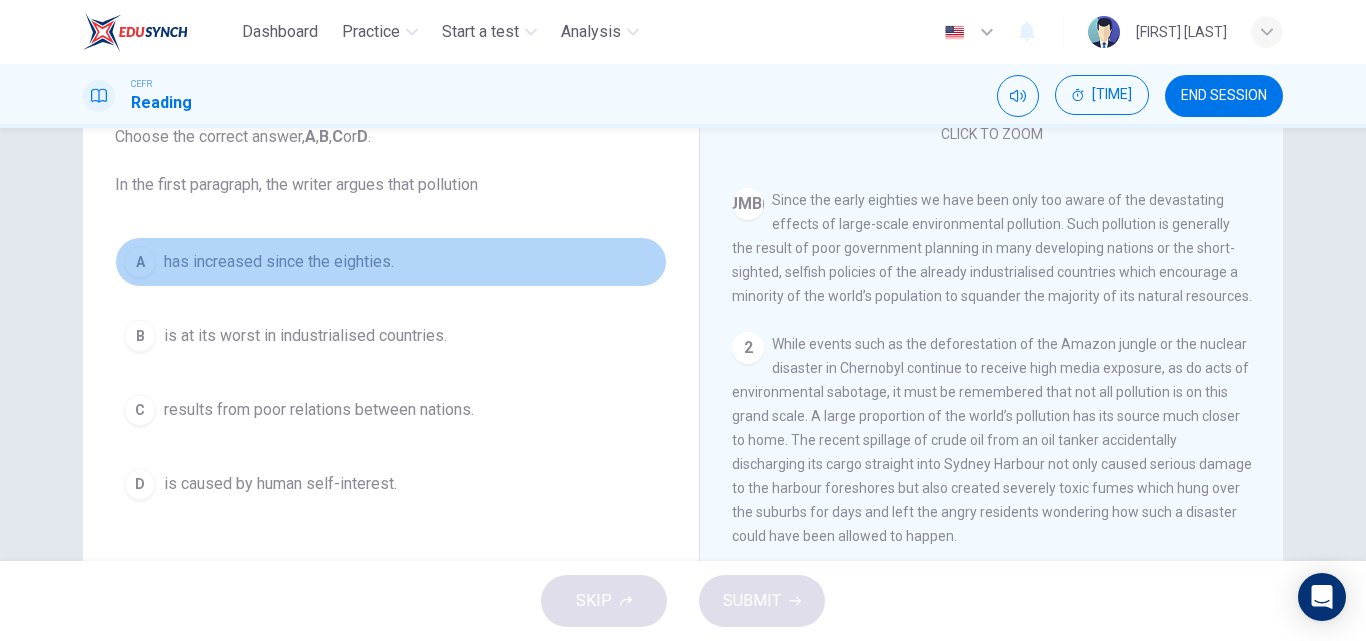 click on "has increased since the eighties." at bounding box center [279, 262] 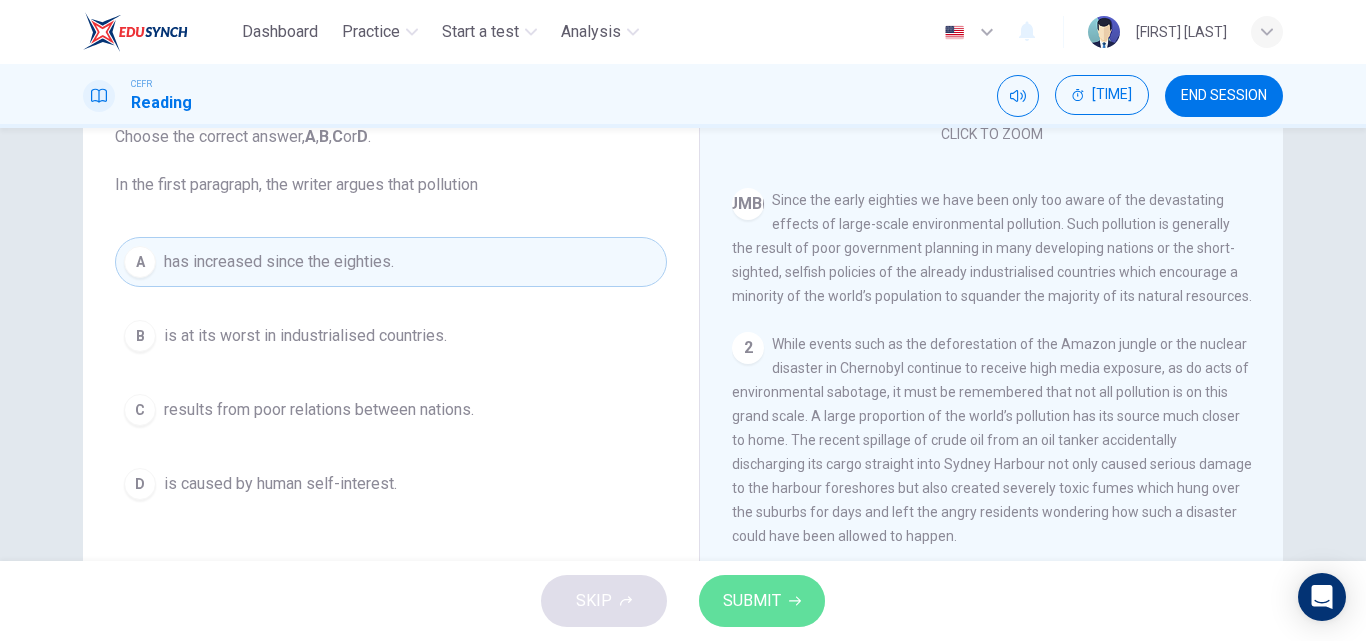 click on "SUBMIT" at bounding box center (752, 601) 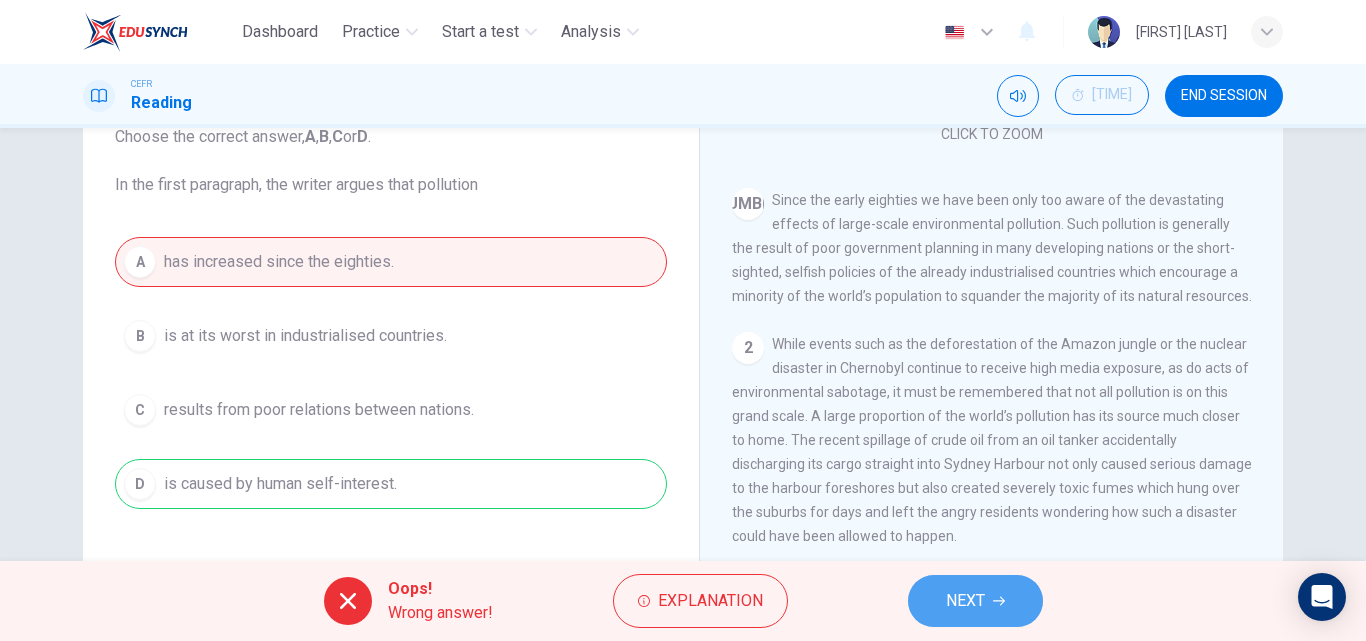 click on "NEXT" at bounding box center (965, 601) 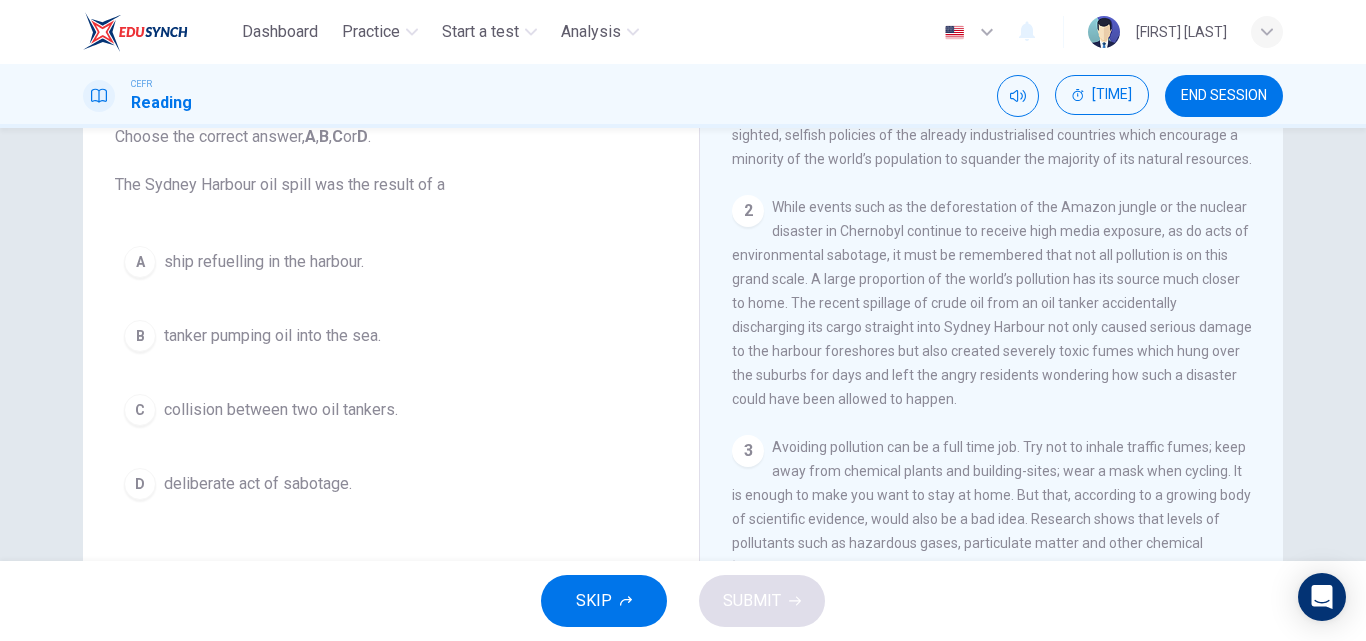 scroll, scrollTop: 488, scrollLeft: 0, axis: vertical 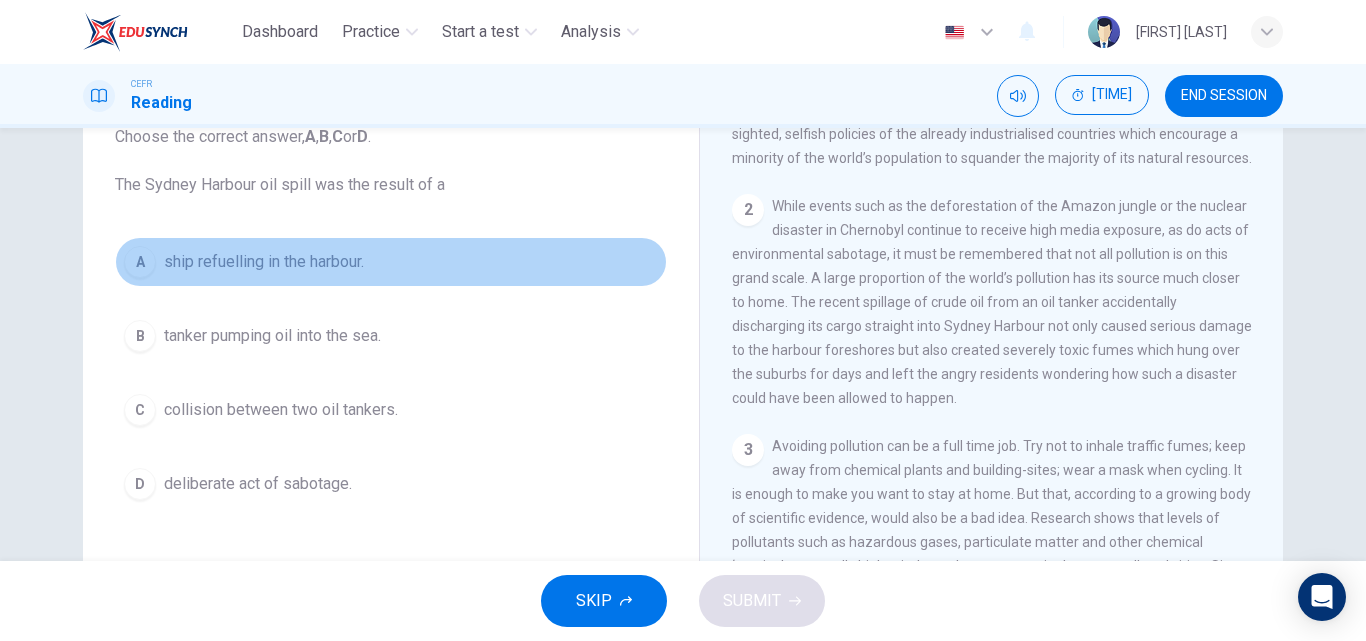 click on "ship refuelling in the harbour." at bounding box center [264, 262] 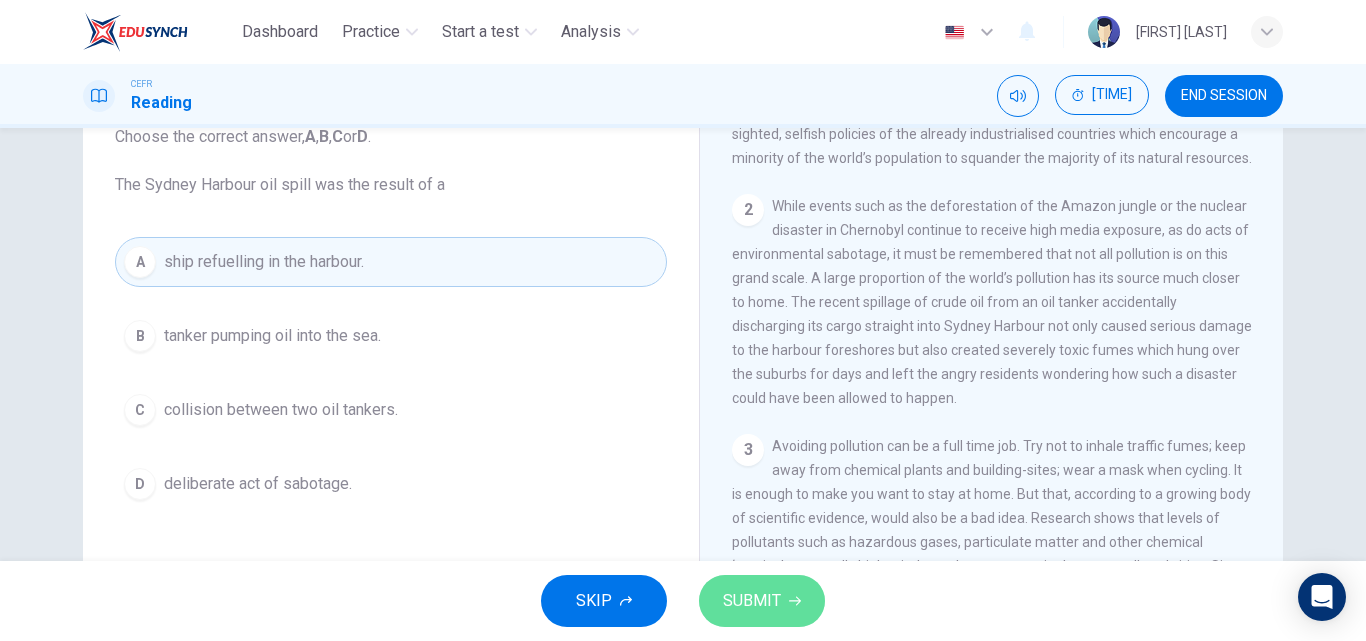 click on "SUBMIT" at bounding box center (752, 601) 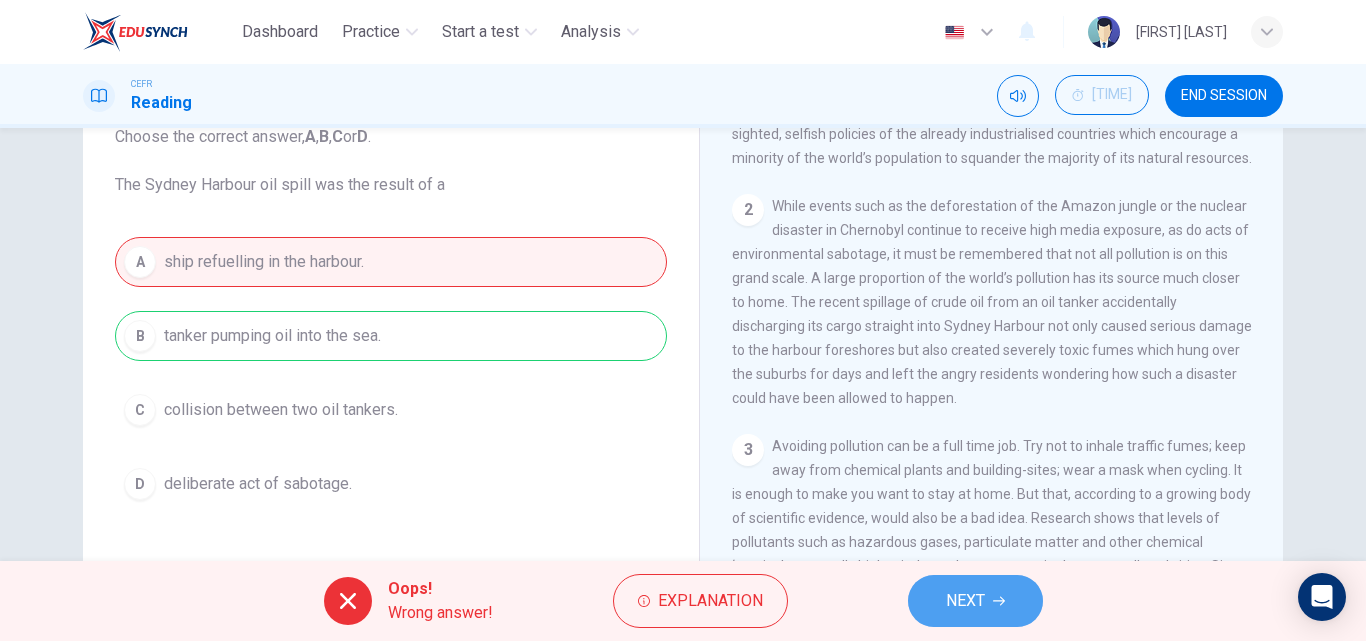 click on "NEXT" at bounding box center (965, 601) 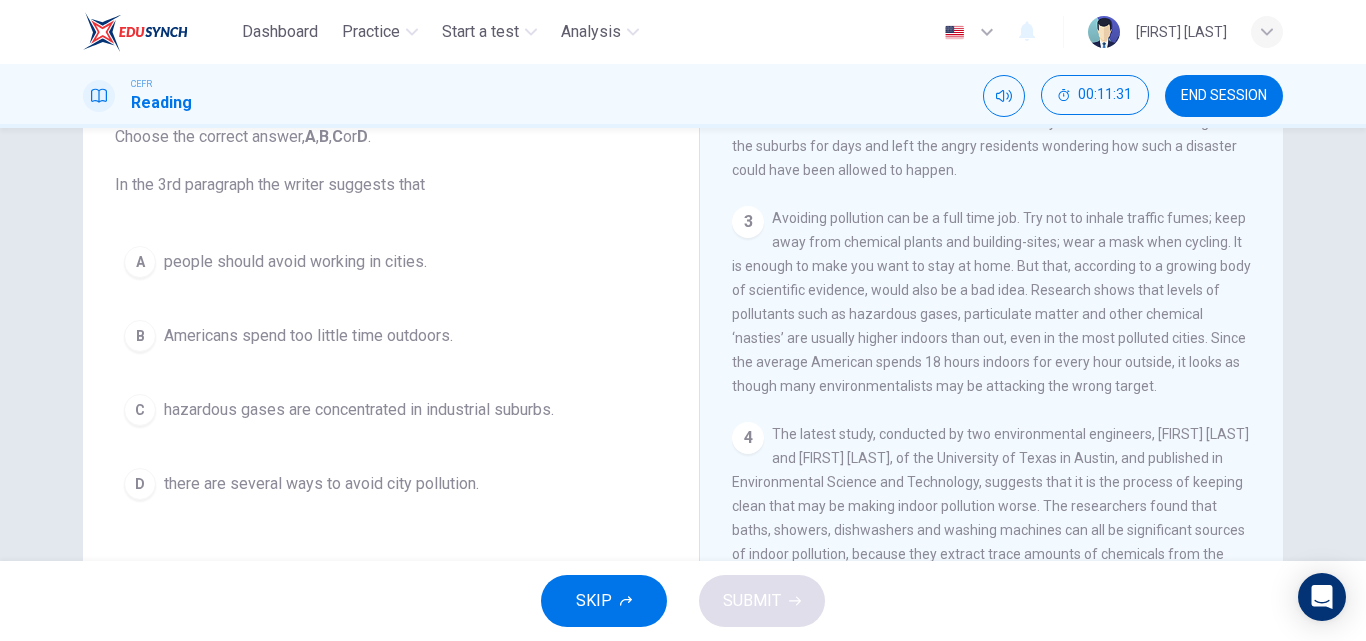 scroll, scrollTop: 775, scrollLeft: 0, axis: vertical 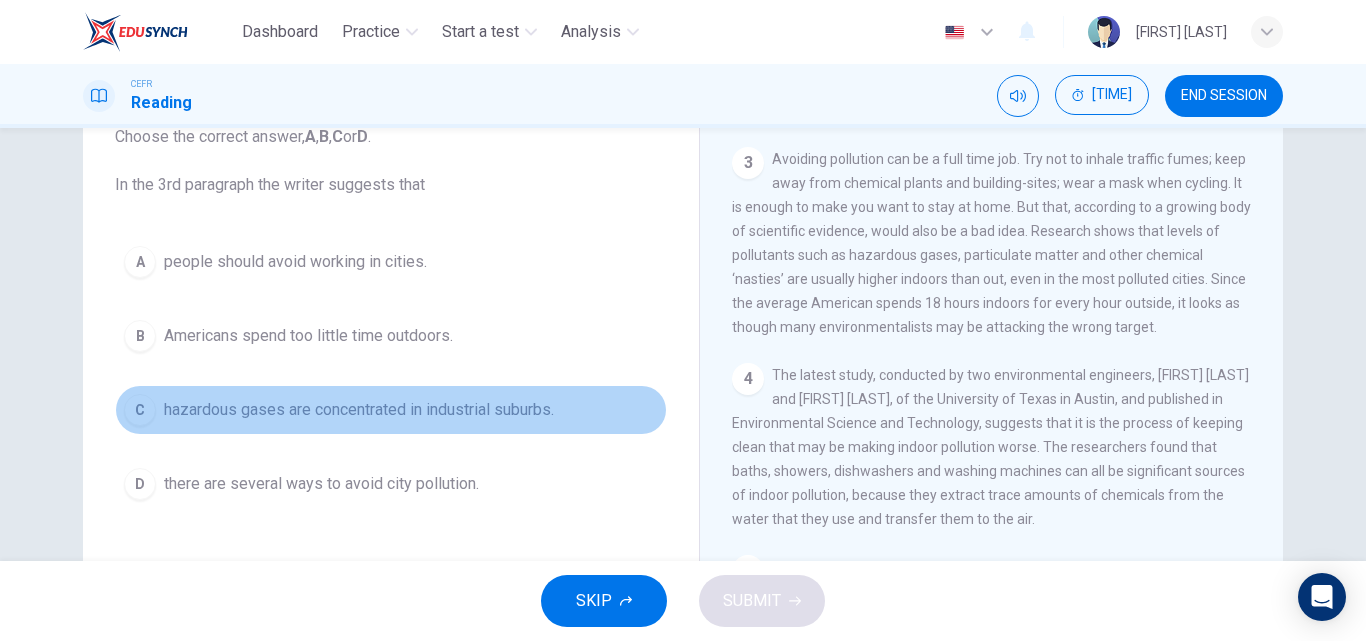 click on "hazardous gases are concentrated in industrial suburbs." at bounding box center [295, 262] 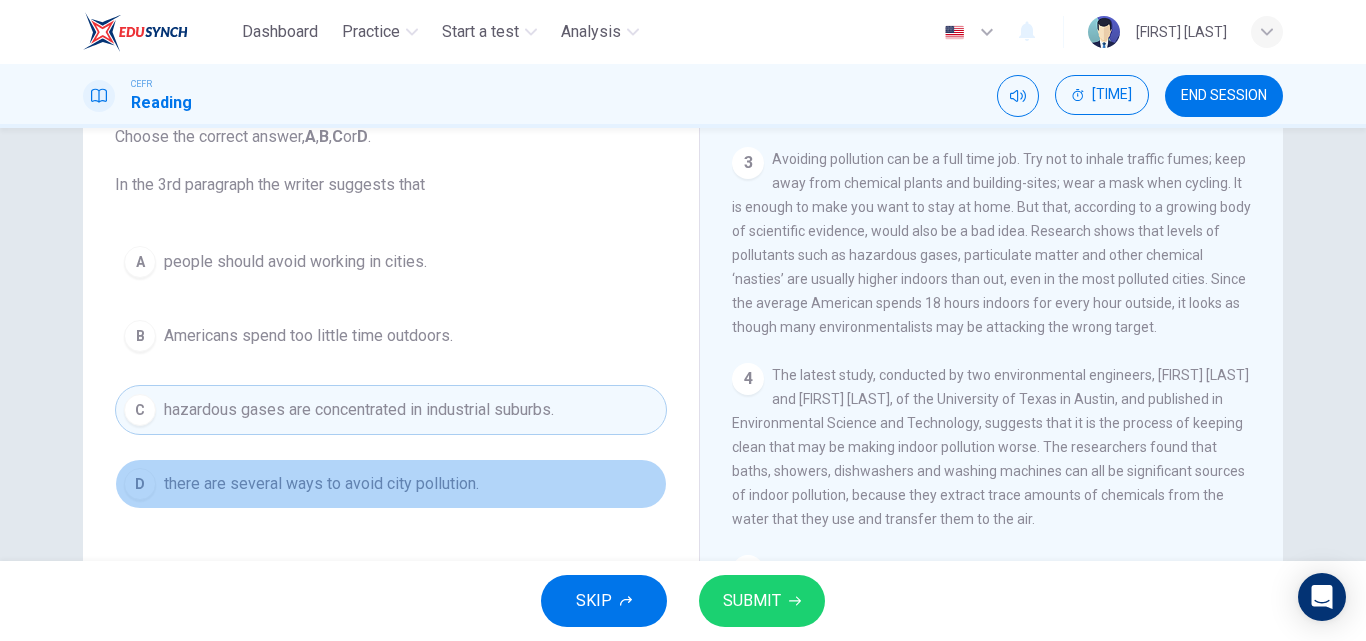 click on "there are several ways to avoid city pollution." at bounding box center [295, 262] 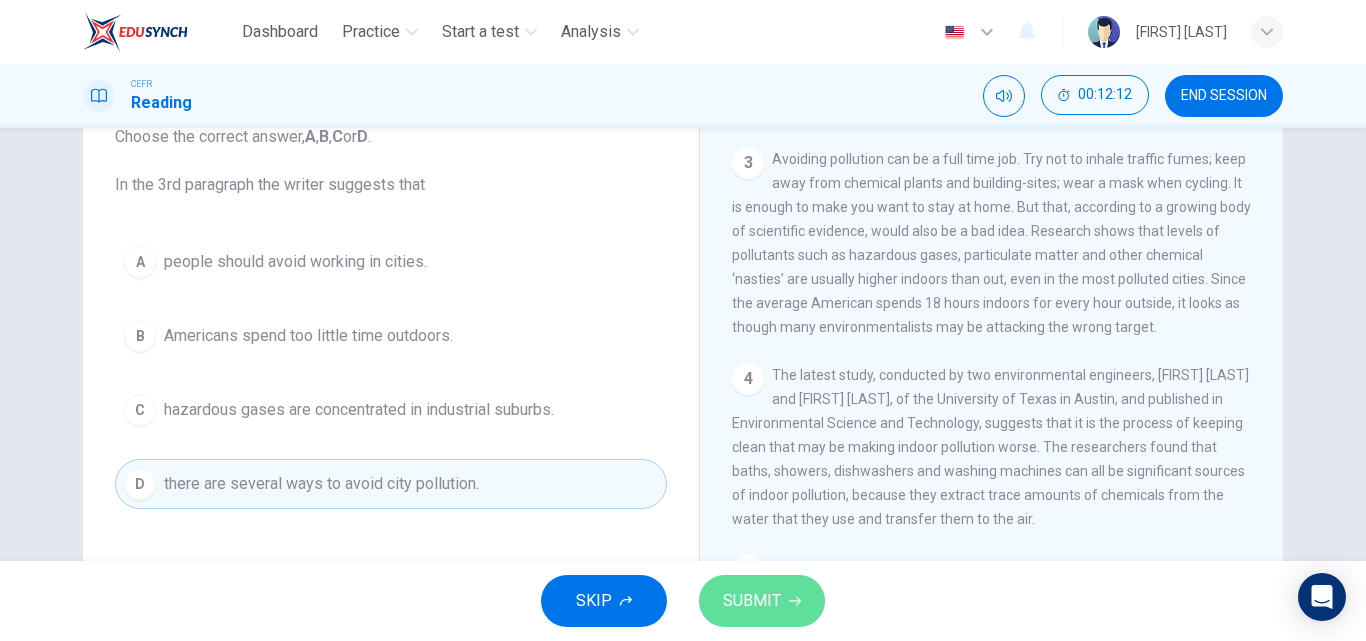 click on "SUBMIT" at bounding box center (762, 601) 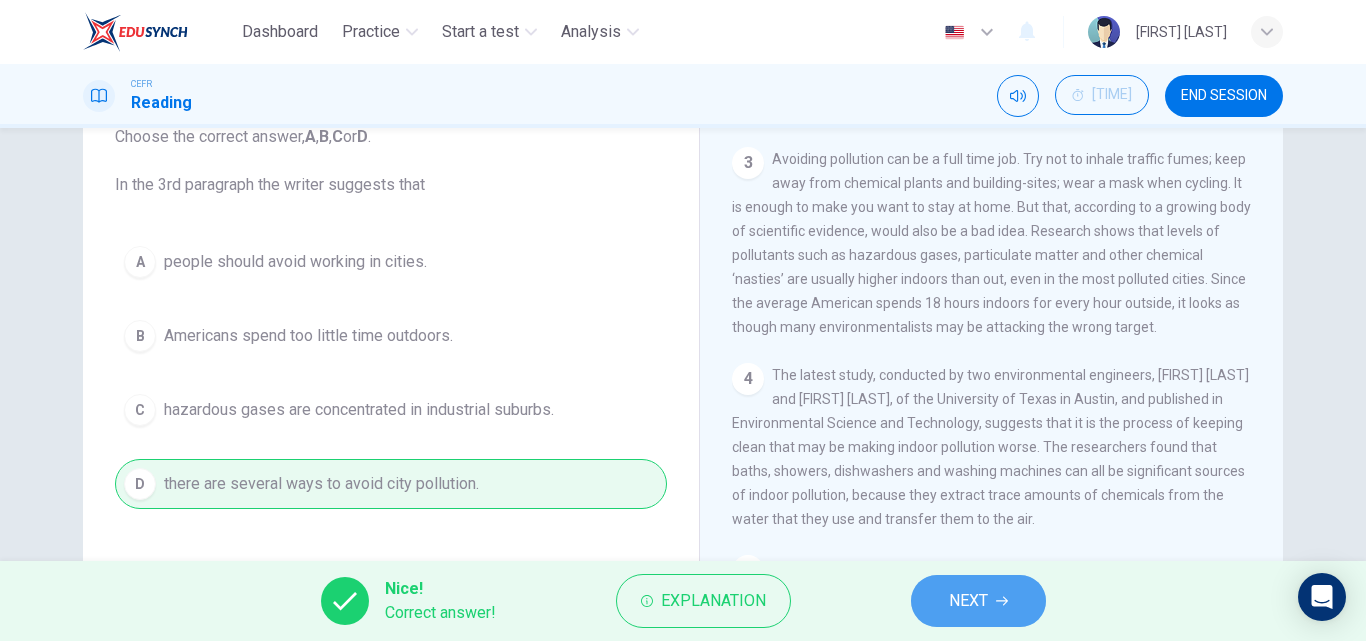 click on "NEXT" at bounding box center (968, 601) 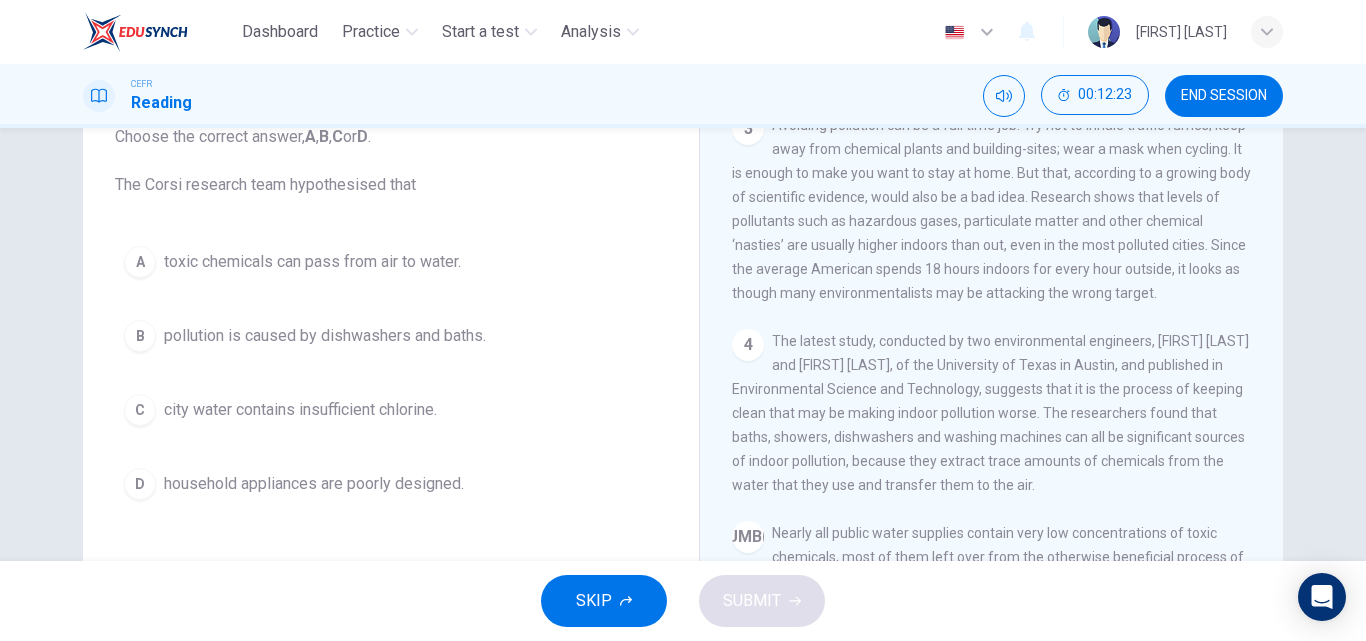 scroll, scrollTop: 826, scrollLeft: 0, axis: vertical 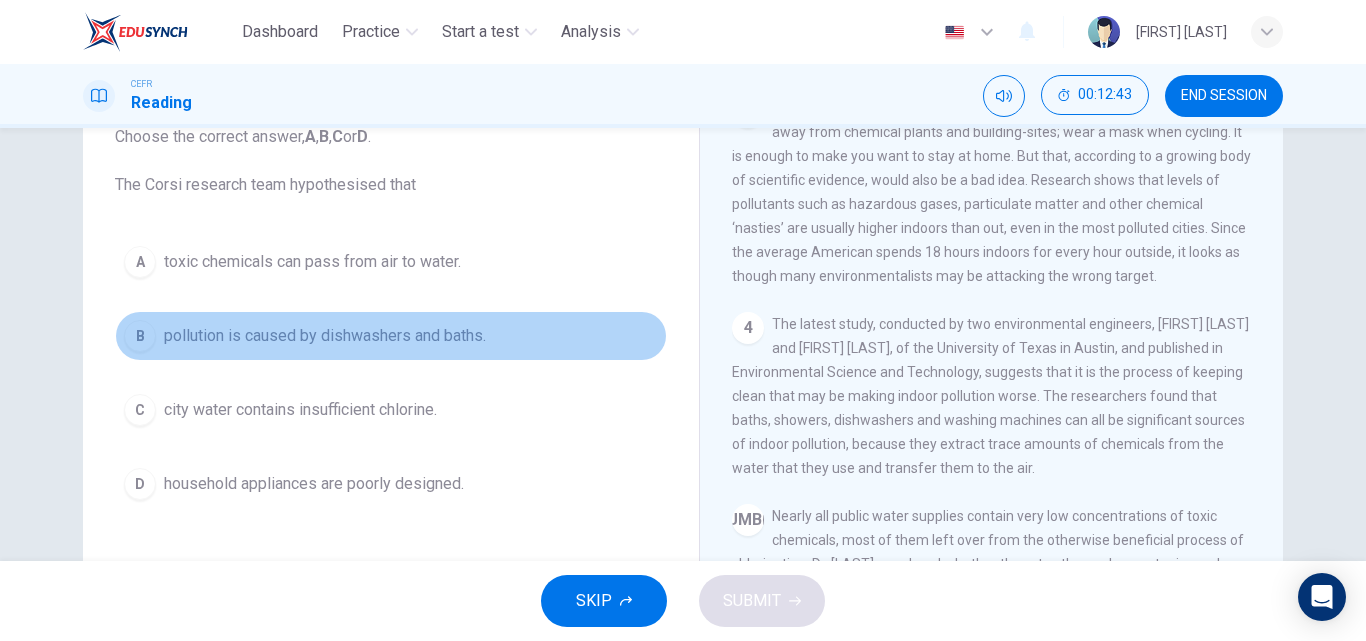 click on "pollution is caused by dishwashers and baths." at bounding box center [312, 262] 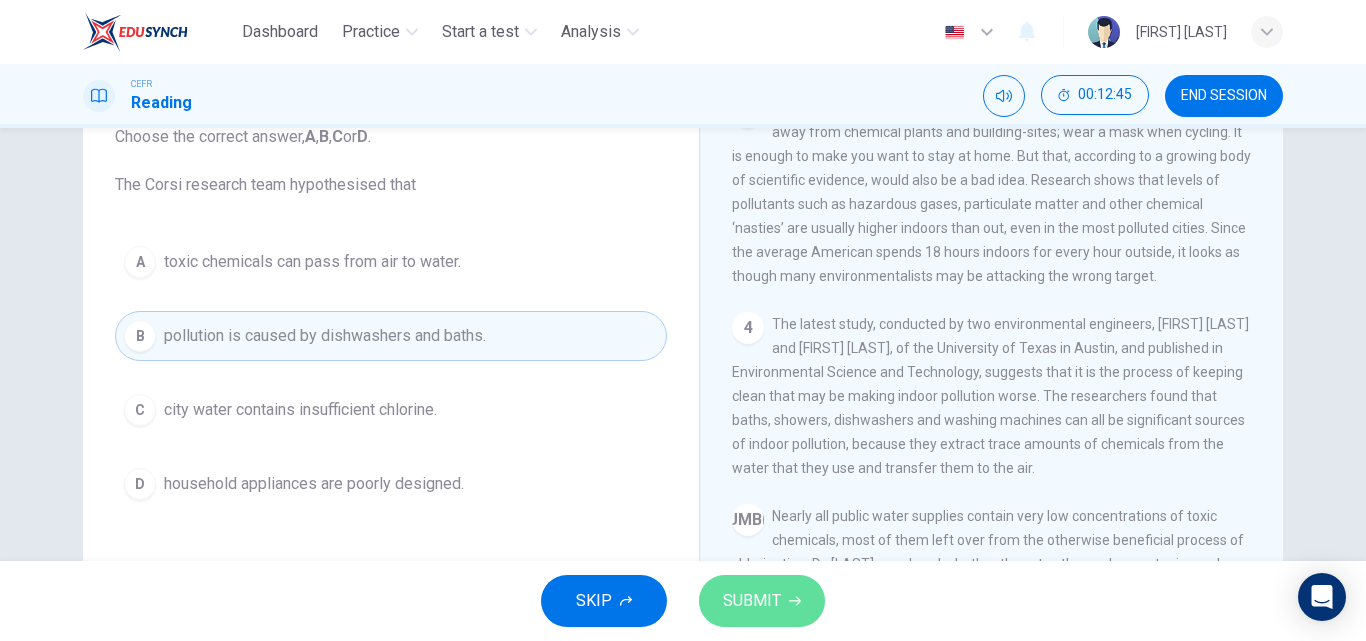 click on "SUBMIT" at bounding box center (762, 601) 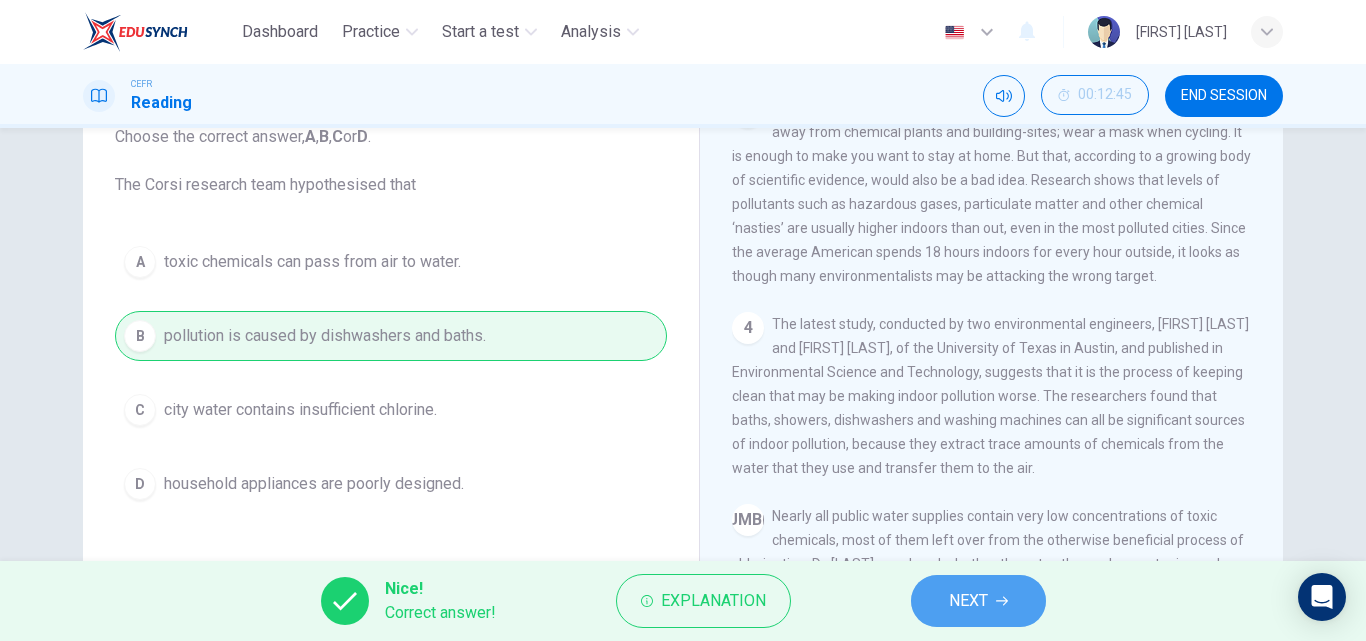click on "NEXT" at bounding box center [968, 601] 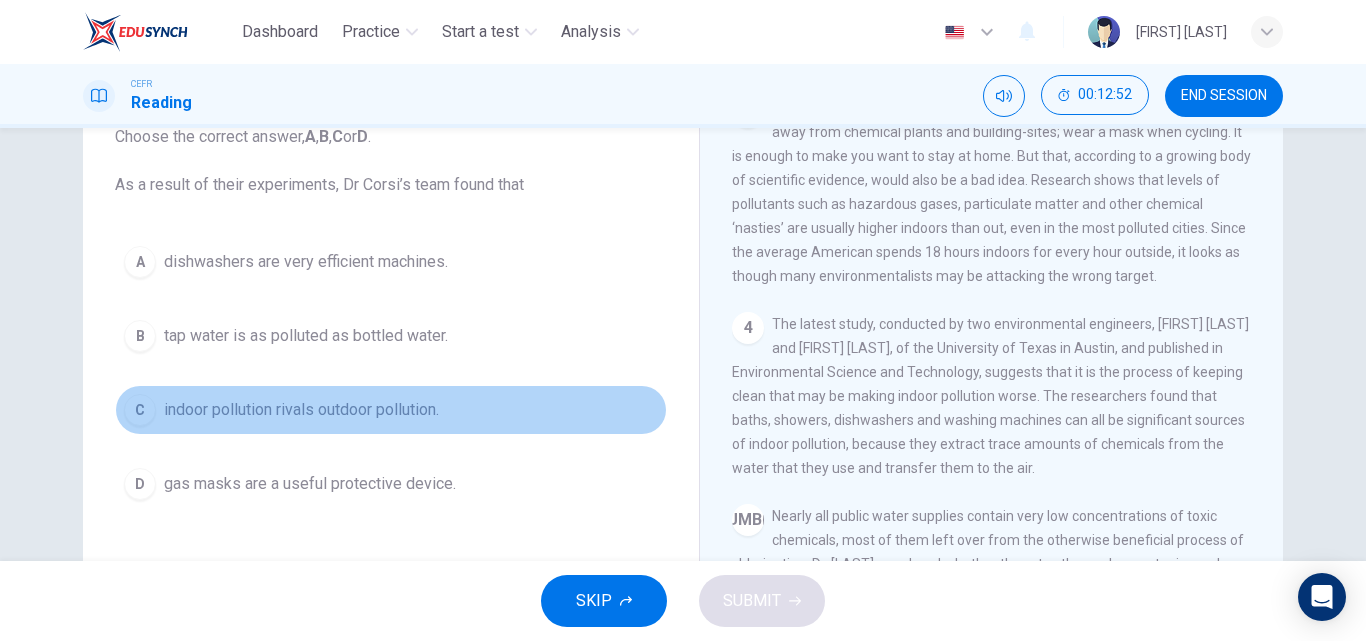 click on "C indoor pollution rivals outdoor pollution." at bounding box center (391, 410) 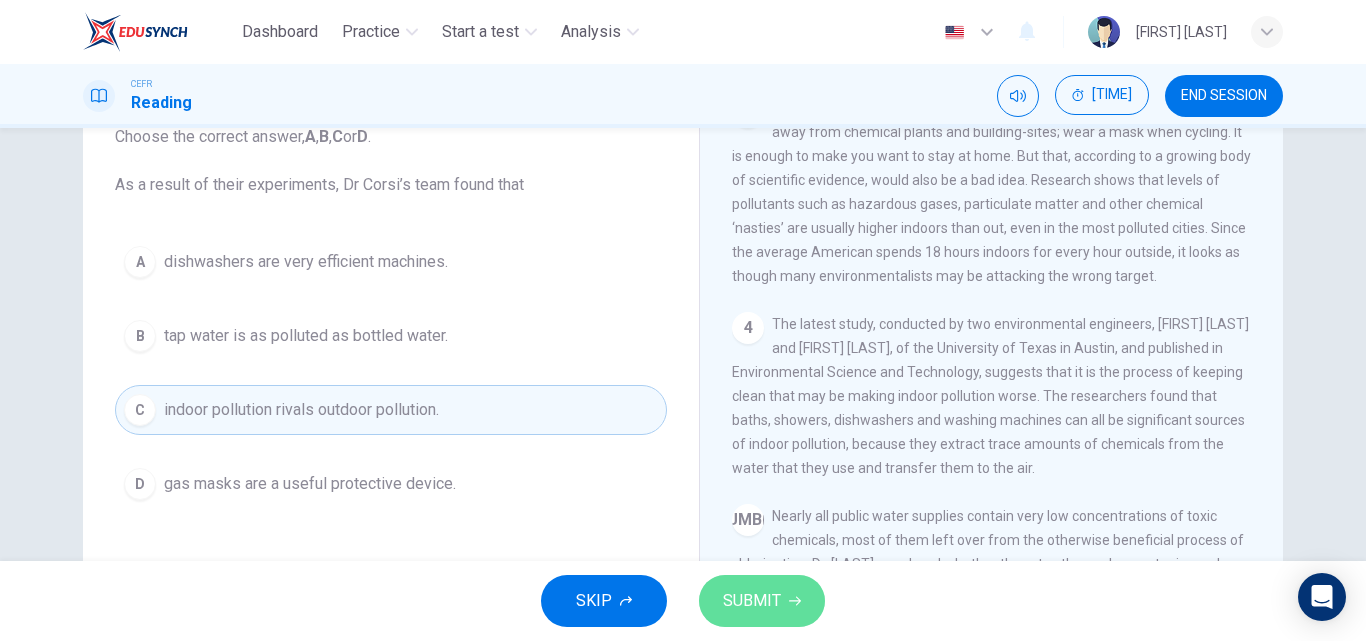 click on "SUBMIT" at bounding box center (752, 601) 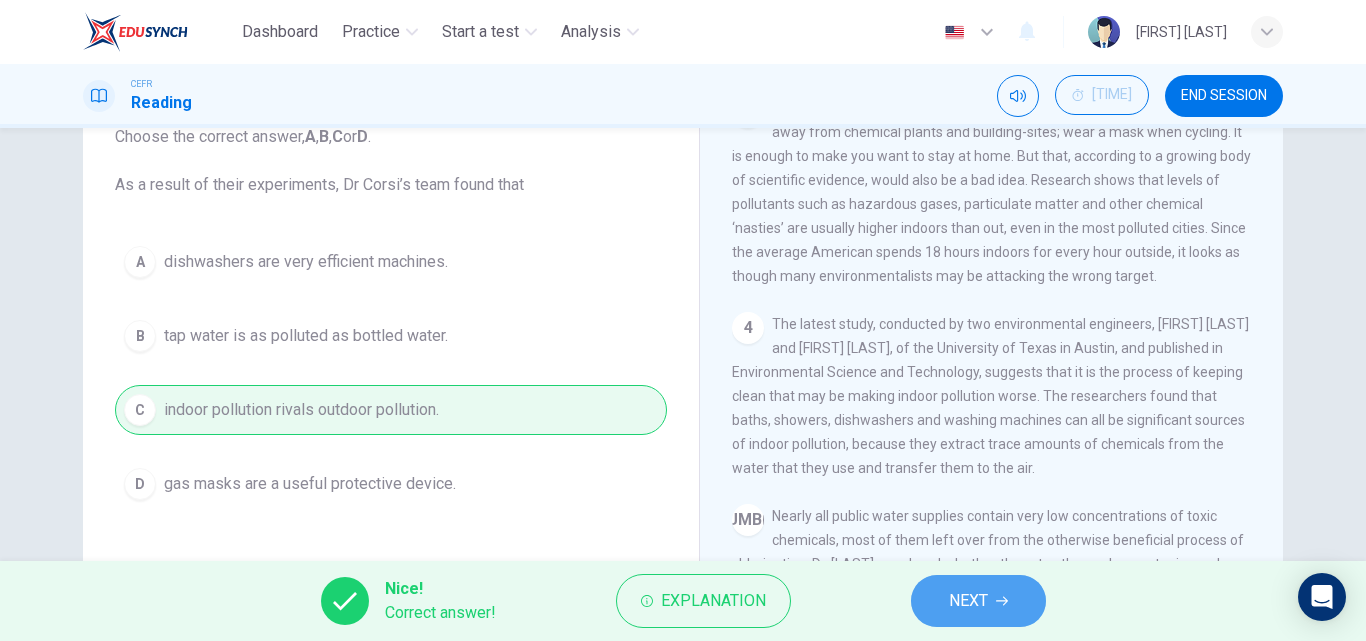 click on "NEXT" at bounding box center [968, 601] 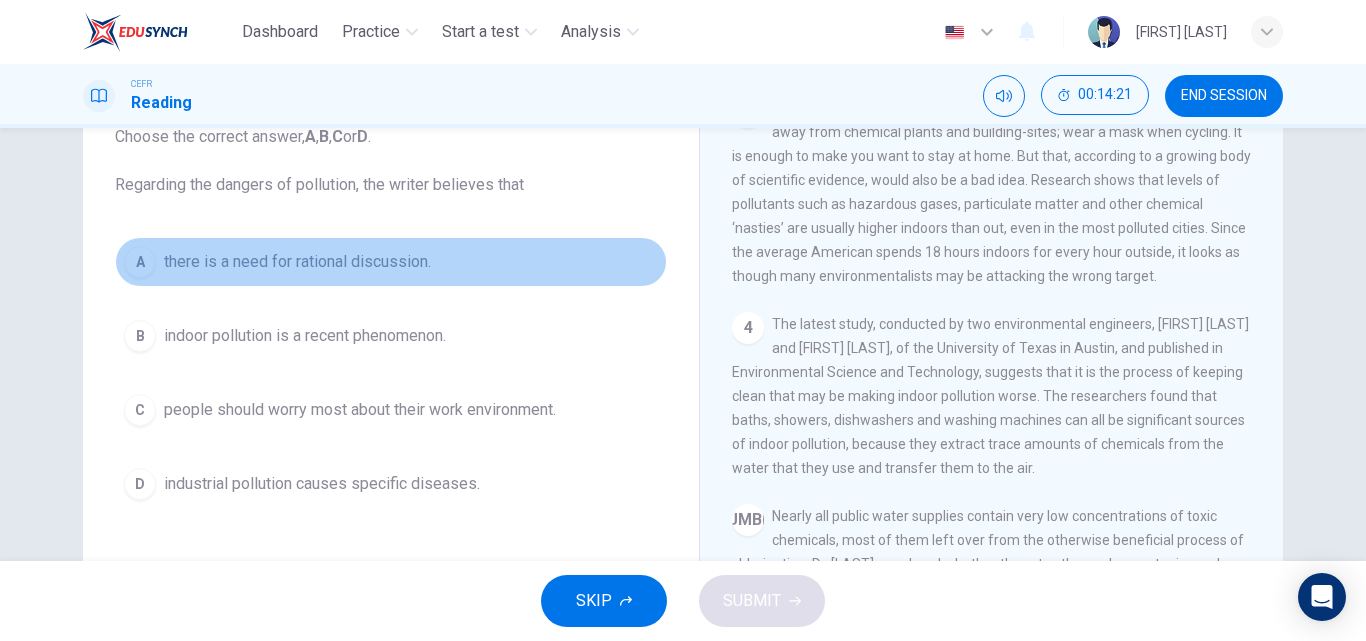 click on "there is a need for rational discussion." at bounding box center [297, 262] 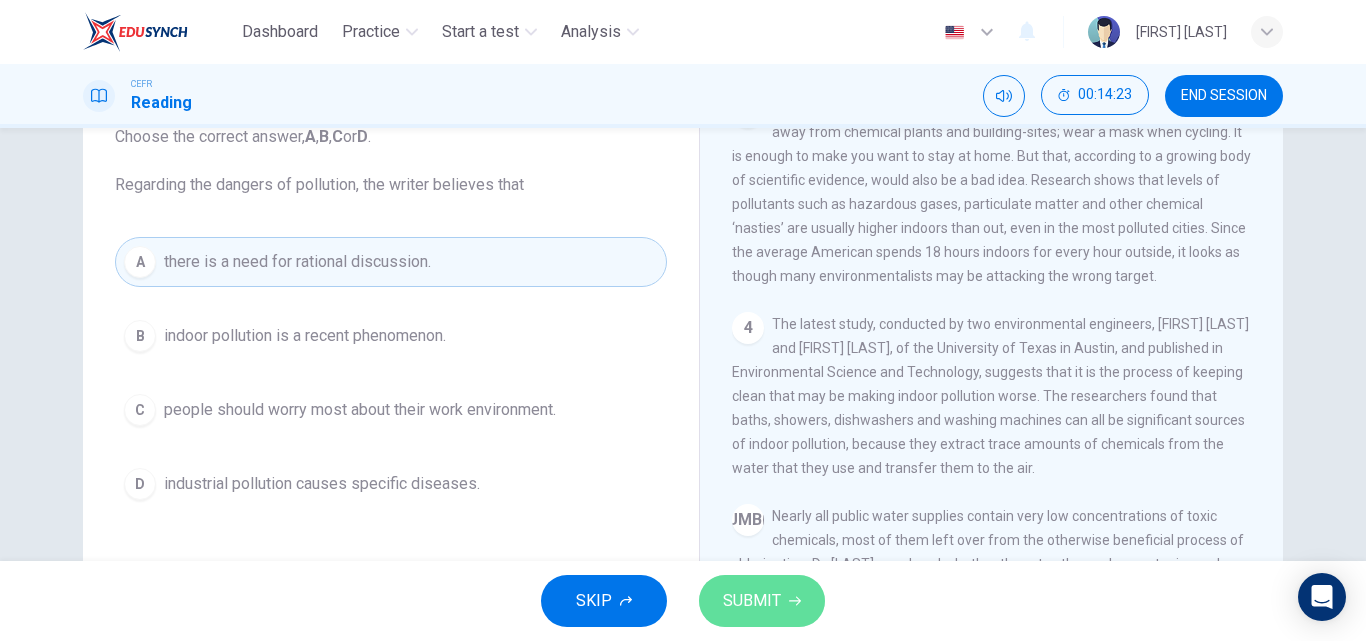 click on "SUBMIT" at bounding box center [752, 601] 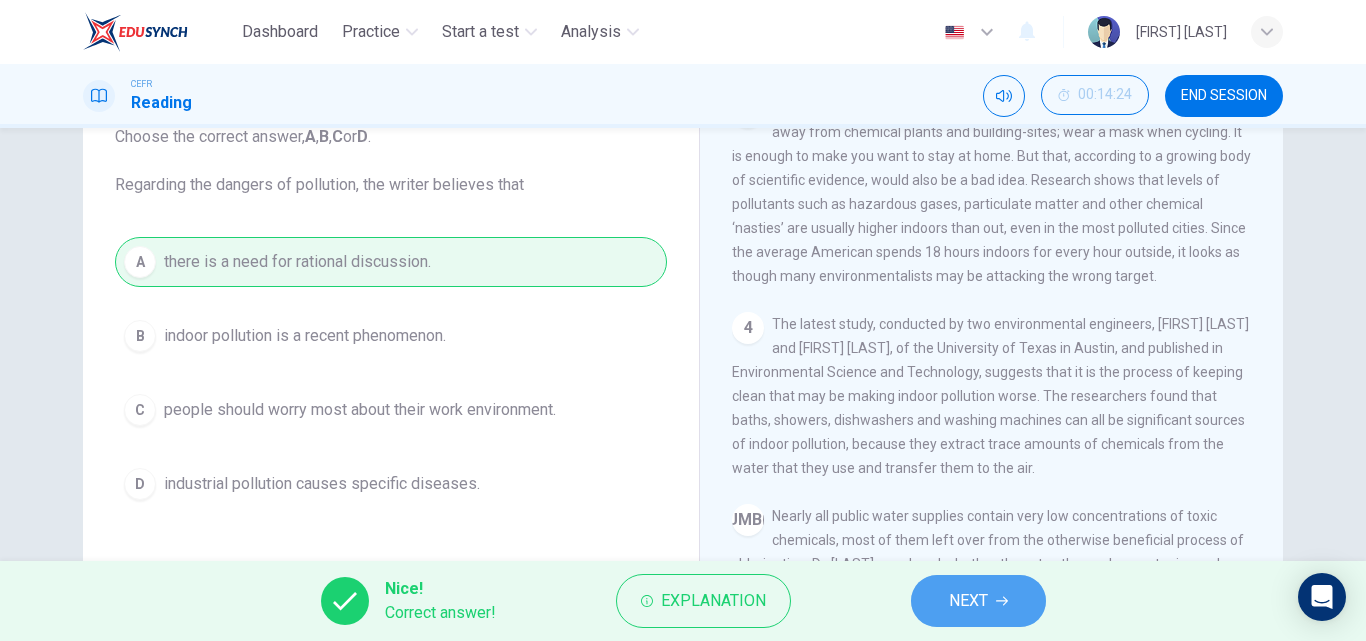 click on "NEXT" at bounding box center [968, 601] 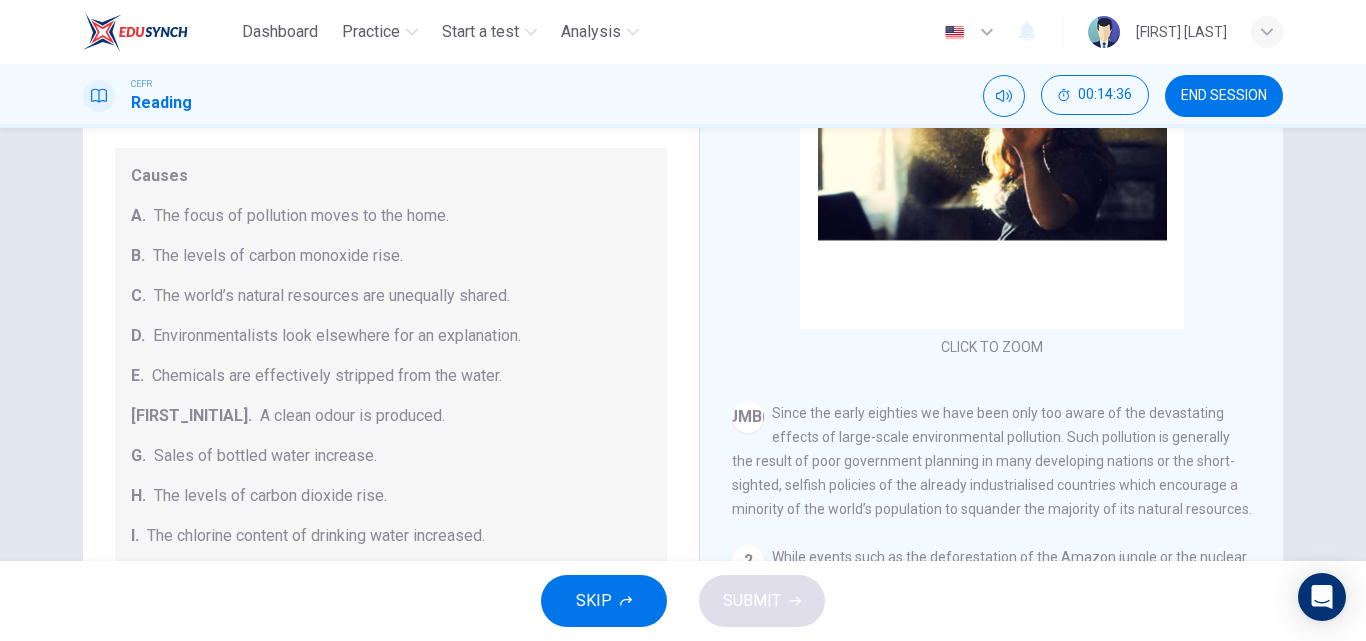scroll, scrollTop: 275, scrollLeft: 0, axis: vertical 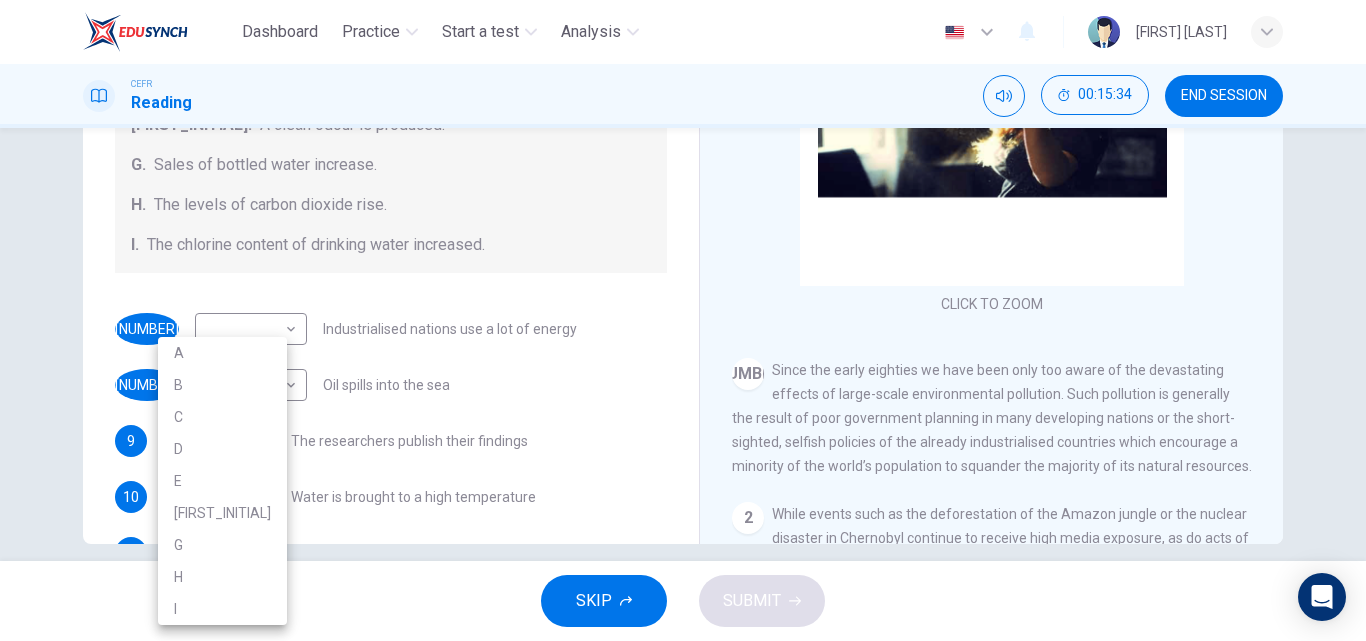 click on "CEFR Listening Dashboard Practice Start a test Analysis English en ​ JOVYNNIA WONSTER HENRY CEFR Reading 00:15:34 END SESSION Questions 7 - 13 The Reading Passage describes a number of cause and effect relationships.
Match each cause with its effect ( A-J ).
Write the appropriate letters ( A-J ) in the boxes below. Causes A. The focus of pollution moves to the home. B. The levels of carbon monoxide rise. C. The world’s natural resources are unequally shared. D. Environmentalists look elsewhere for an explanation. E. Chemicals are effectively stripped from the water. F. A clean odour is produced. G. Sales of bottled water increase. H. The levels of carbon dioxide rise. I. The chlorine content of drinking water increased. 7 ​ ​ Industrialised nations use a lot of energy 8 ​ ​ Oil spills into the sea 9 ​ ​ The researchers publish their findings 10 ​ ​ Water is brought to a high temperature 11 ​ ​ People fear pollutants in tap water 12 ​ ​ Air conditioning systems are inadequate 13 ​ ​ 1 2 3 4" at bounding box center (683, 320) 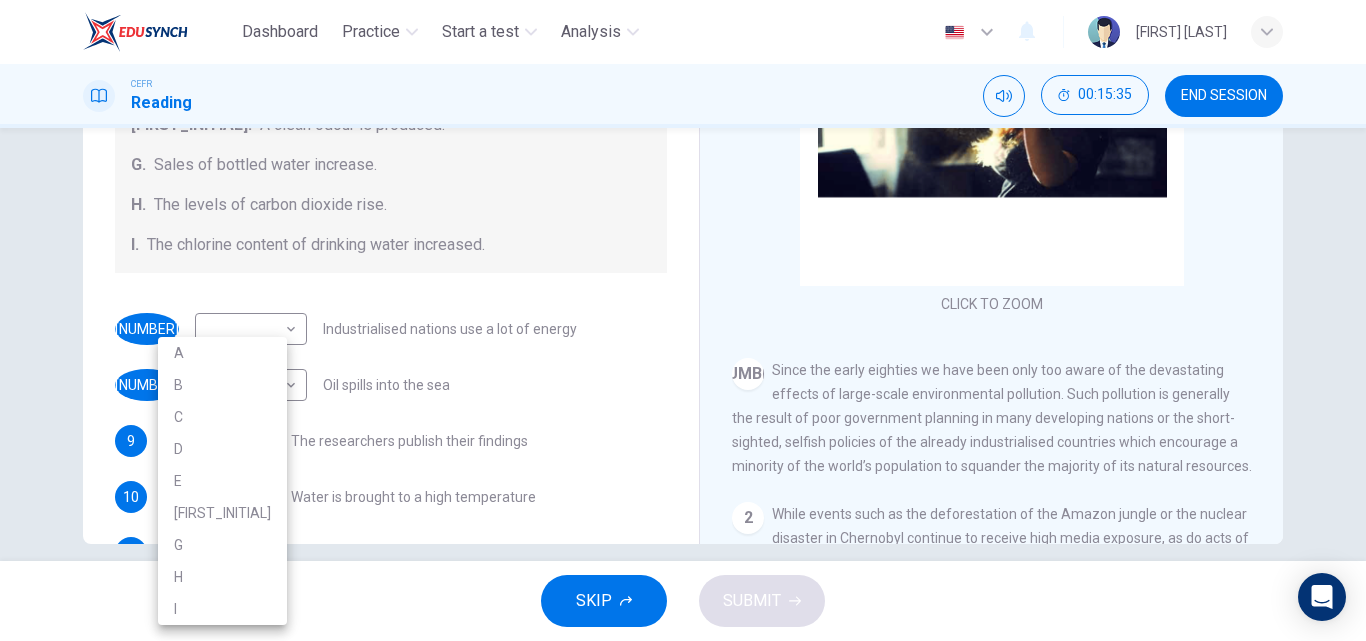 click on "D" at bounding box center [214, 449] 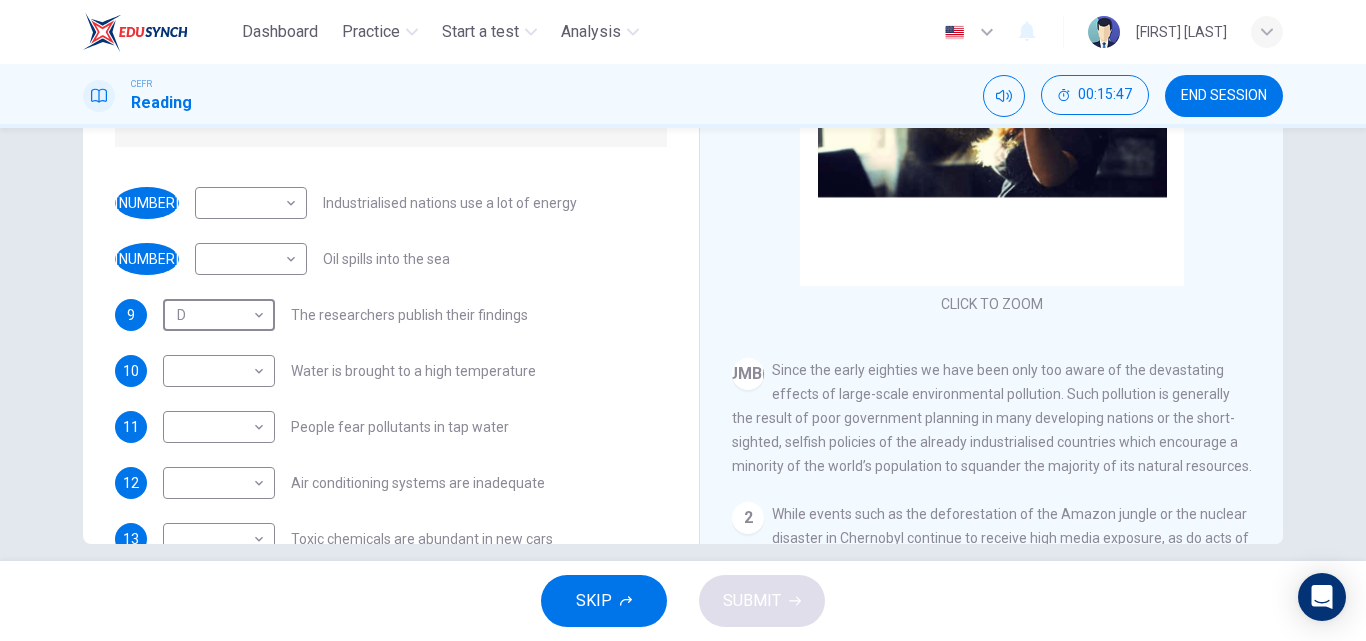 scroll, scrollTop: 425, scrollLeft: 0, axis: vertical 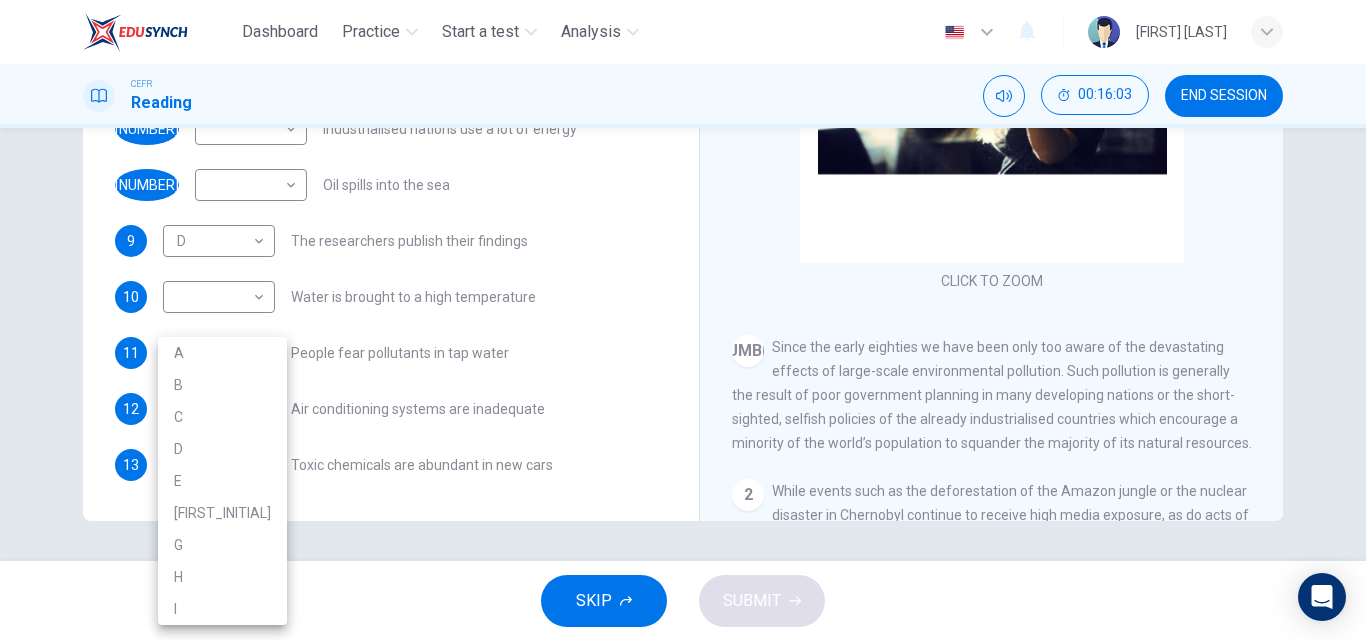 click on "Dashboard Practice Start a test Analysis English en ​ JOVYNNIA WONSTER HENRY CEFR Reading 00:16:03 END SESSION Questions 7 - 13 The Reading Passage describes a number of cause and effect relationships.
Match each cause with its effect ( A-J ).
Write the appropriate letters ( A-J ) in the boxes below. Causes A. The focus of pollution moves to the home. B. The levels of carbon monoxide rise. C. The world’s natural resources are unequally shared. D. Environmentalists look elsewhere for an explanation. E. Chemicals are effectively stripped from the water. F. A clean odour is produced. G. Sales of bottled water increase. H. The levels of carbon dioxide rise. I. The chlorine content of drinking water increased. 7 ​ ​ Industrialised nations use a lot of energy 8 ​ ​ Oil spills into the sea 9 D D ​ The researchers publish their findings 10 ​ ​ Water is brought to a high temperature 11 ​ ​ People fear pollutants in tap water 12 ​ ​ Air conditioning systems are inadequate 13 ​ ​ 1 2 3 4" at bounding box center [683, 320] 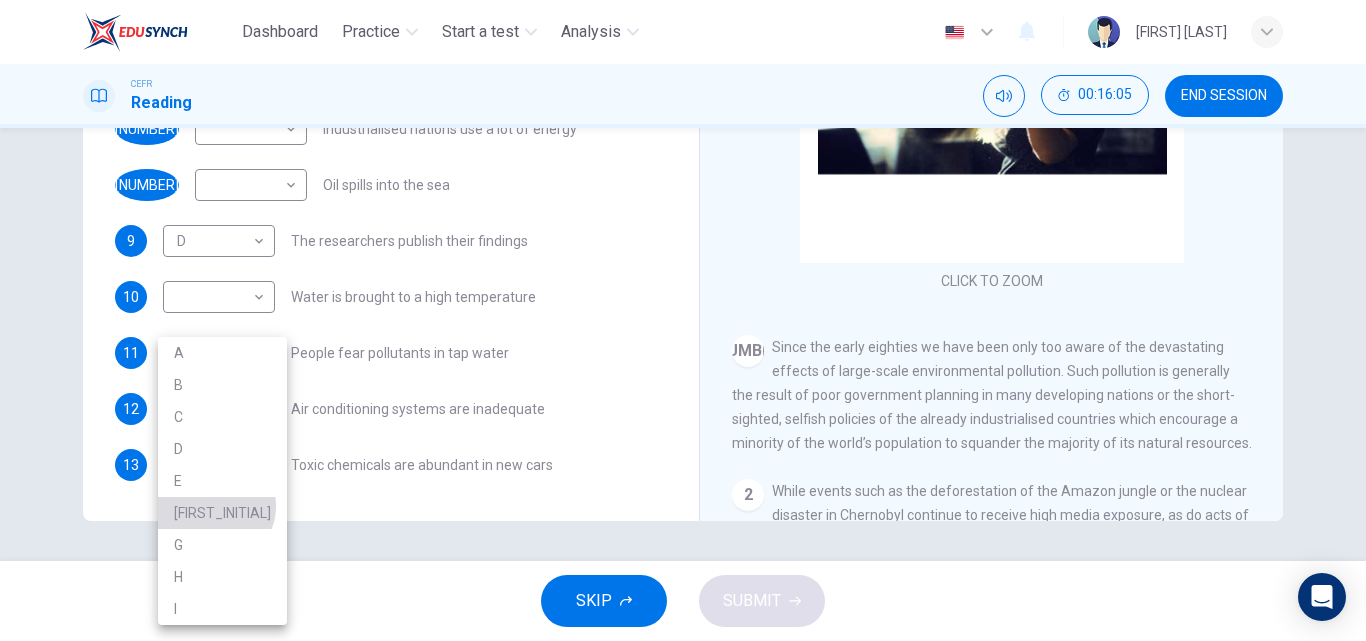 click on "F" at bounding box center [214, 513] 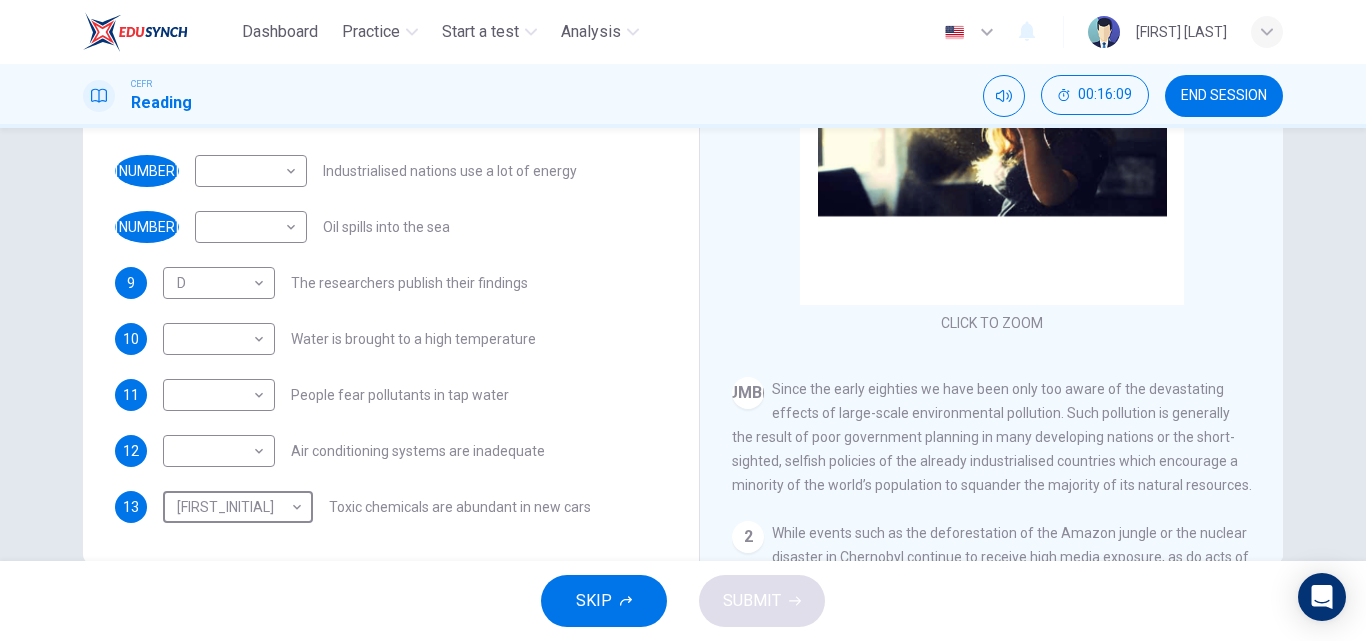 scroll, scrollTop: 0, scrollLeft: 0, axis: both 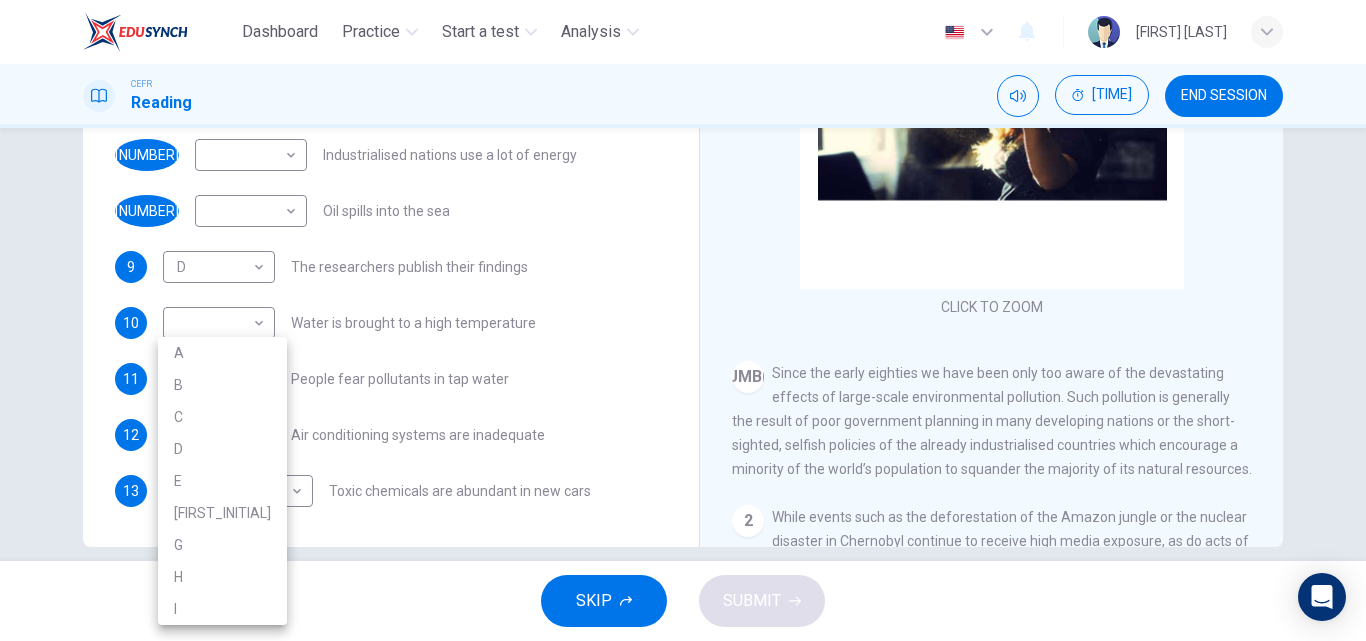 click on "Dashboard Practice Start a test Analysis English en ​ JOVYNNIA WONSTER HENRY CEFR Reading 00:16:33 END SESSION Questions 7 - 13 The Reading Passage describes a number of cause and effect relationships.
Match each cause with its effect ( A-J ).
Write the appropriate letters ( A-J ) in the boxes below. Causes A. The focus of pollution moves to the home. B. The levels of carbon monoxide rise. C. The world’s natural resources are unequally shared. D. Environmentalists look elsewhere for an explanation. E. Chemicals are effectively stripped from the water. F. A clean odour is produced. G. Sales of bottled water increase. H. The levels of carbon dioxide rise. I. The chlorine content of drinking water increased. 7 ​ ​ Industrialised nations use a lot of energy 8 ​ ​ Oil spills into the sea 9 D D ​ The researchers publish their findings 10 ​ ​ Water is brought to a high temperature 11 ​ ​ People fear pollutants in tap water 12 ​ ​ Air conditioning systems are inadequate 13 F F ​ 1 2 3 4" at bounding box center [683, 320] 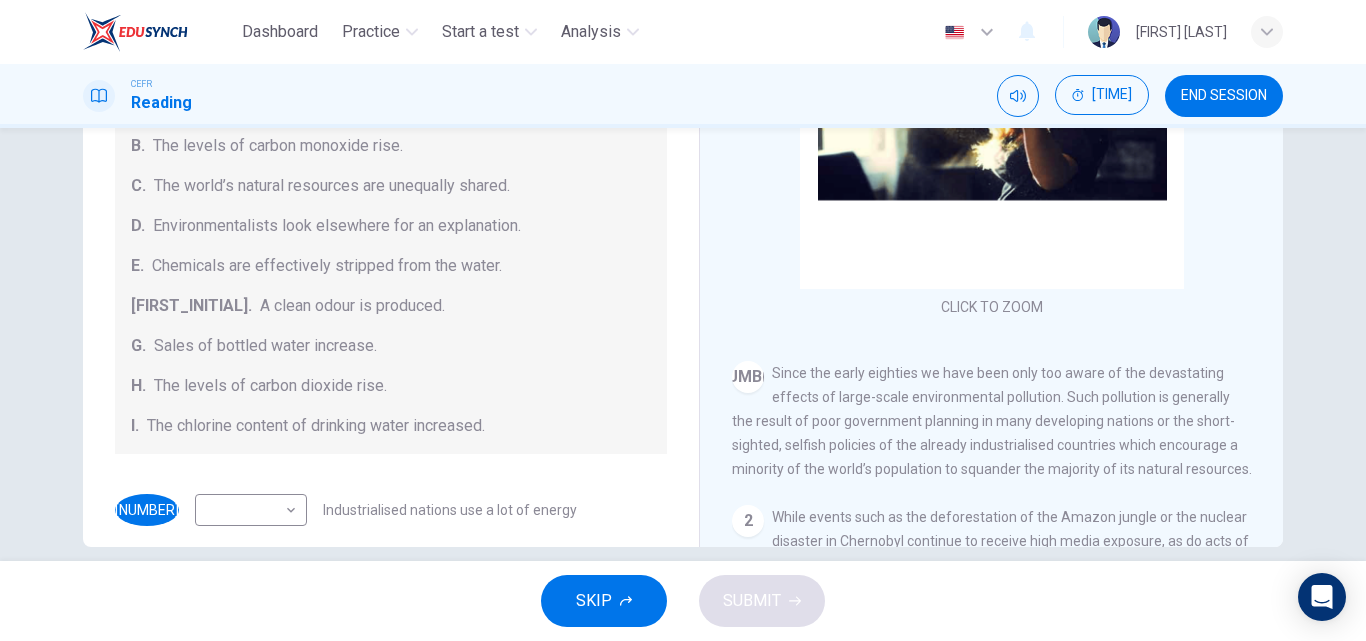 scroll, scrollTop: 425, scrollLeft: 0, axis: vertical 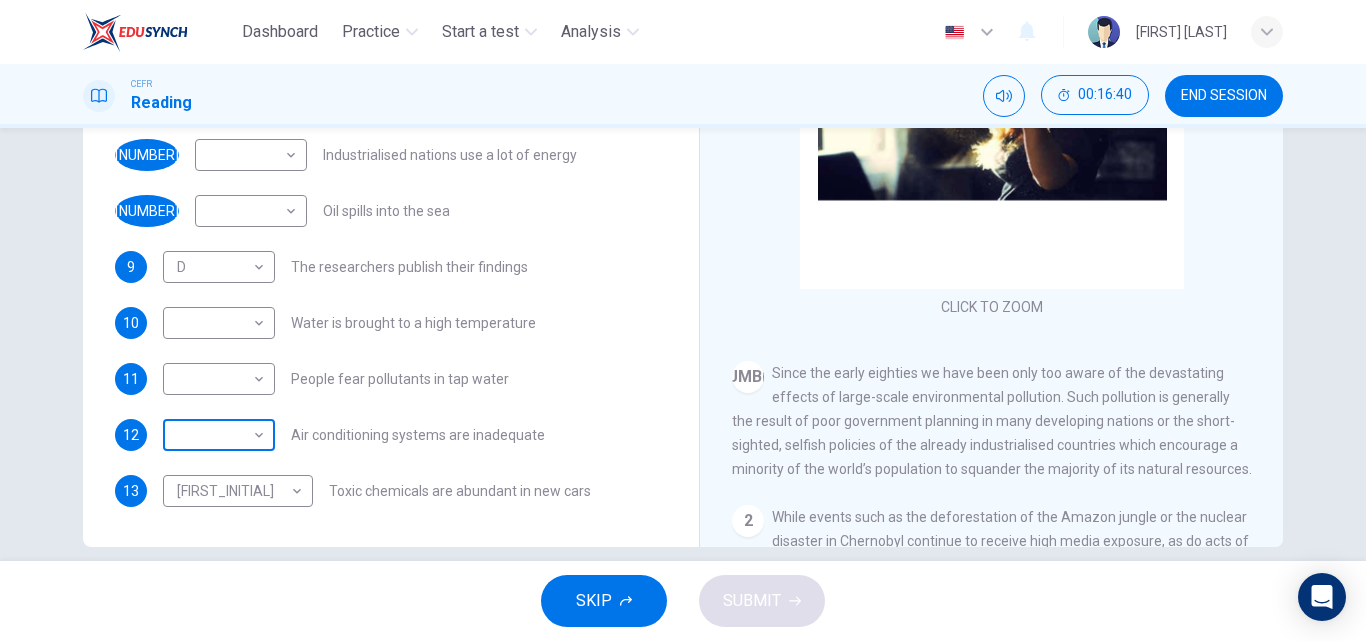 click on "Dashboard Practice Start a test Analysis English en ​ JOVYNNIA WONSTER HENRY CEFR Reading 00:16:40 END SESSION Questions 7 - 13 The Reading Passage describes a number of cause and effect relationships.
Match each cause with its effect ( A-J ).
Write the appropriate letters ( A-J ) in the boxes below. Causes A. The focus of pollution moves to the home. B. The levels of carbon monoxide rise. C. The world’s natural resources are unequally shared. D. Environmentalists look elsewhere for an explanation. E. Chemicals are effectively stripped from the water. F. A clean odour is produced. G. Sales of bottled water increase. H. The levels of carbon dioxide rise. I. The chlorine content of drinking water increased. 7 ​ ​ Industrialised nations use a lot of energy 8 ​ ​ Oil spills into the sea 9 D D ​ The researchers publish their findings 10 ​ ​ Water is brought to a high temperature 11 ​ ​ People fear pollutants in tap water 12 ​ ​ Air conditioning systems are inadequate 13 F F ​ 1 2 3 4" at bounding box center (683, 320) 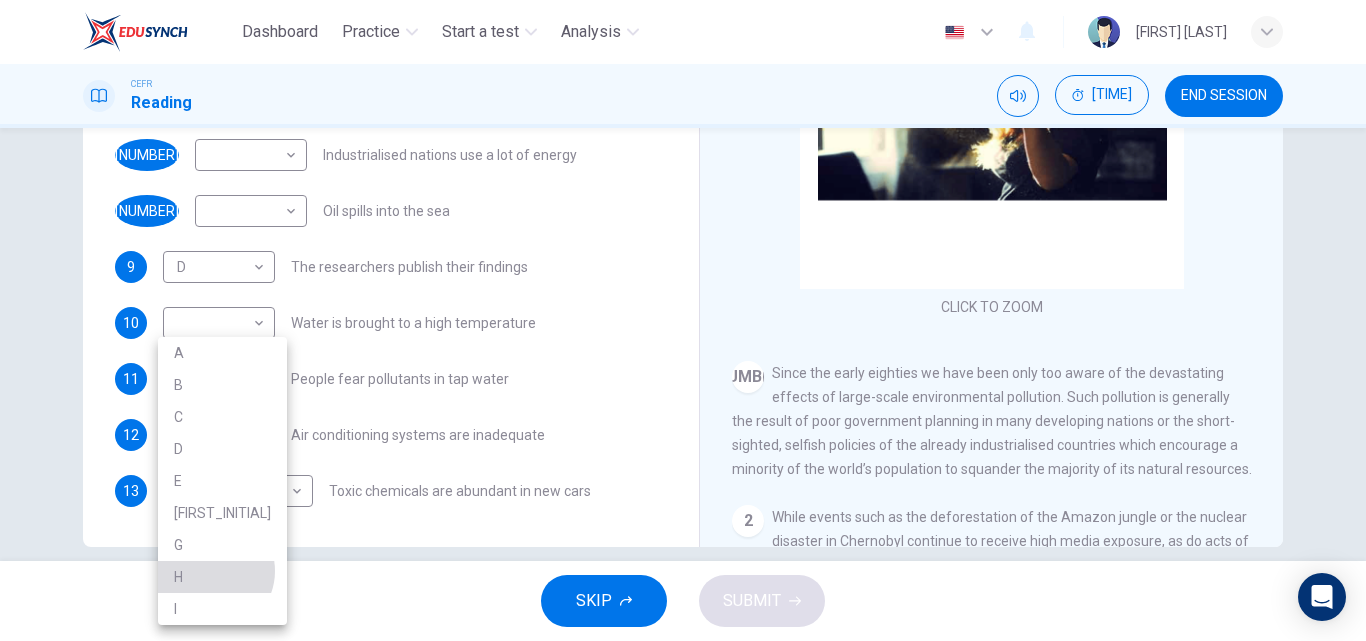 click on "H" at bounding box center (214, 577) 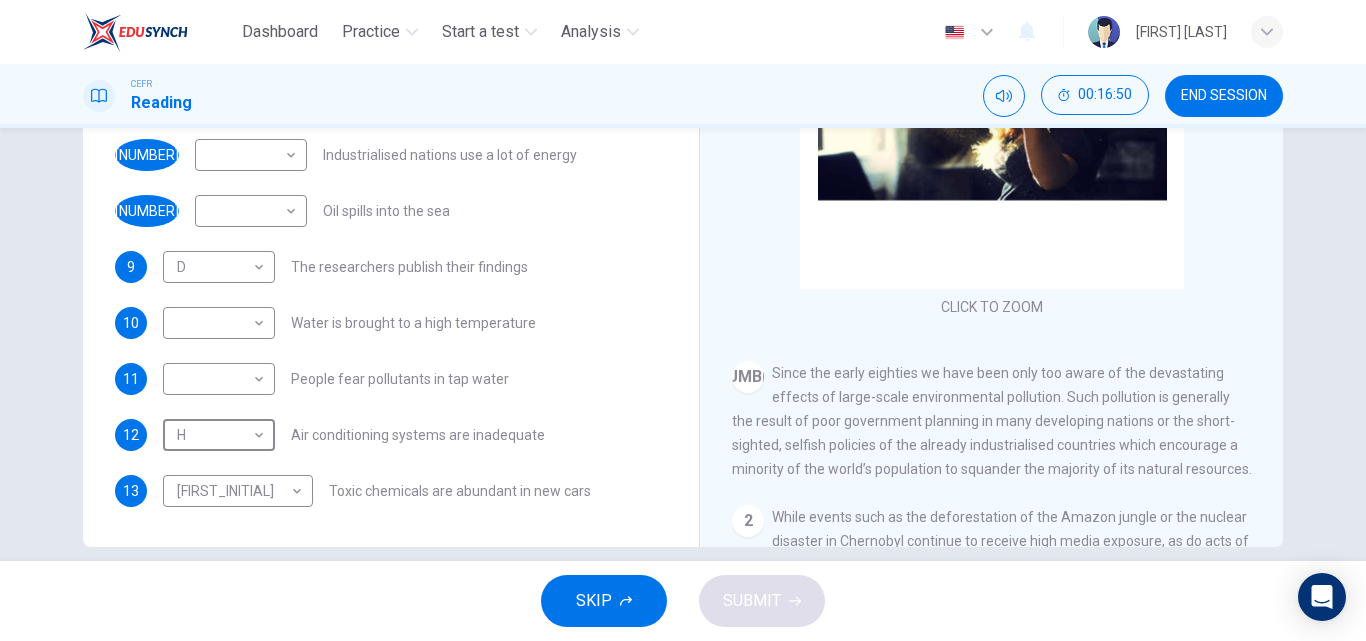 scroll, scrollTop: 425, scrollLeft: 0, axis: vertical 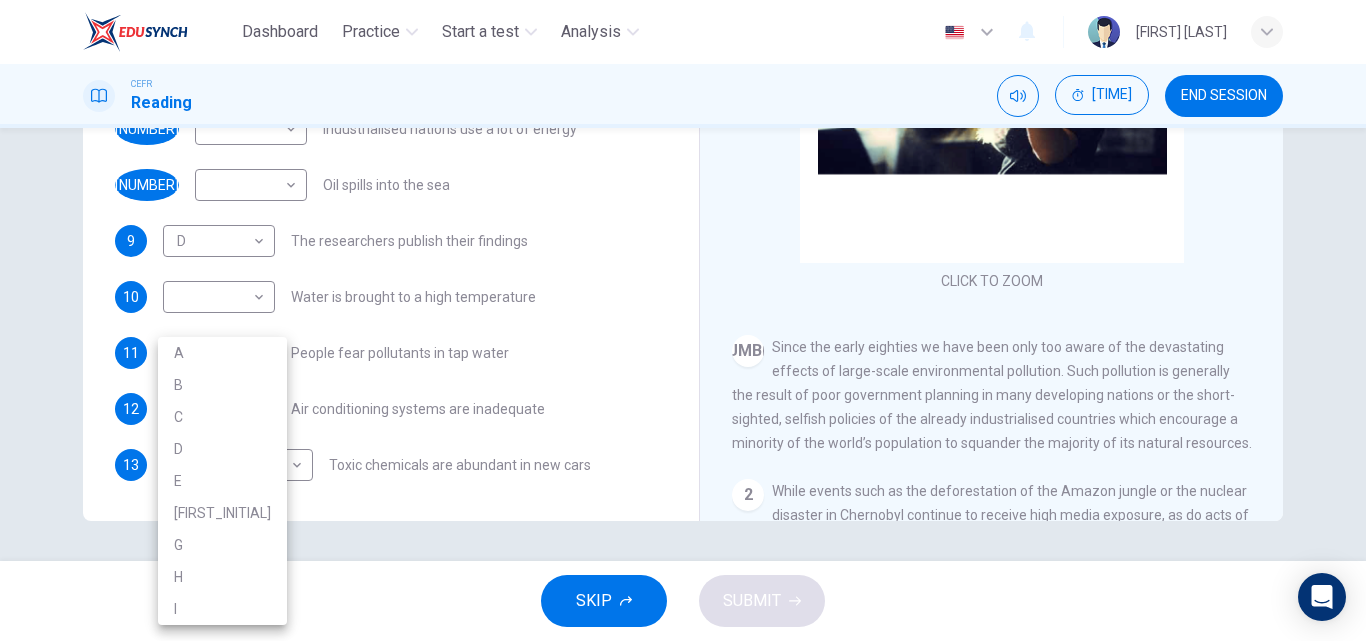 click on "Dashboard Practice Start a test Analysis English en ​ JOVYNNIA WONSTER HENRY CEFR Reading 00:17:00 END SESSION Questions 7 - 13 The Reading Passage describes a number of cause and effect relationships.
Match each cause with its effect ( A-J ).
Write the appropriate letters ( A-J ) in the boxes below. Causes A. The focus of pollution moves to the home. B. The levels of carbon monoxide rise. C. The world’s natural resources are unequally shared. D. Environmentalists look elsewhere for an explanation. E. Chemicals are effectively stripped from the water. F. A clean odour is produced. G. Sales of bottled water increase. H. The levels of carbon dioxide rise. I. The chlorine content of drinking water increased. 7 ​ ​ Industrialised nations use a lot of energy 8 ​ ​ Oil spills into the sea 9 D D ​ The researchers publish their findings 10 ​ ​ Water is brought to a high temperature 11 ​ ​ People fear pollutants in tap water 12 H H ​ Air conditioning systems are inadequate 13 F F ​ 1 2 3 4" at bounding box center [683, 320] 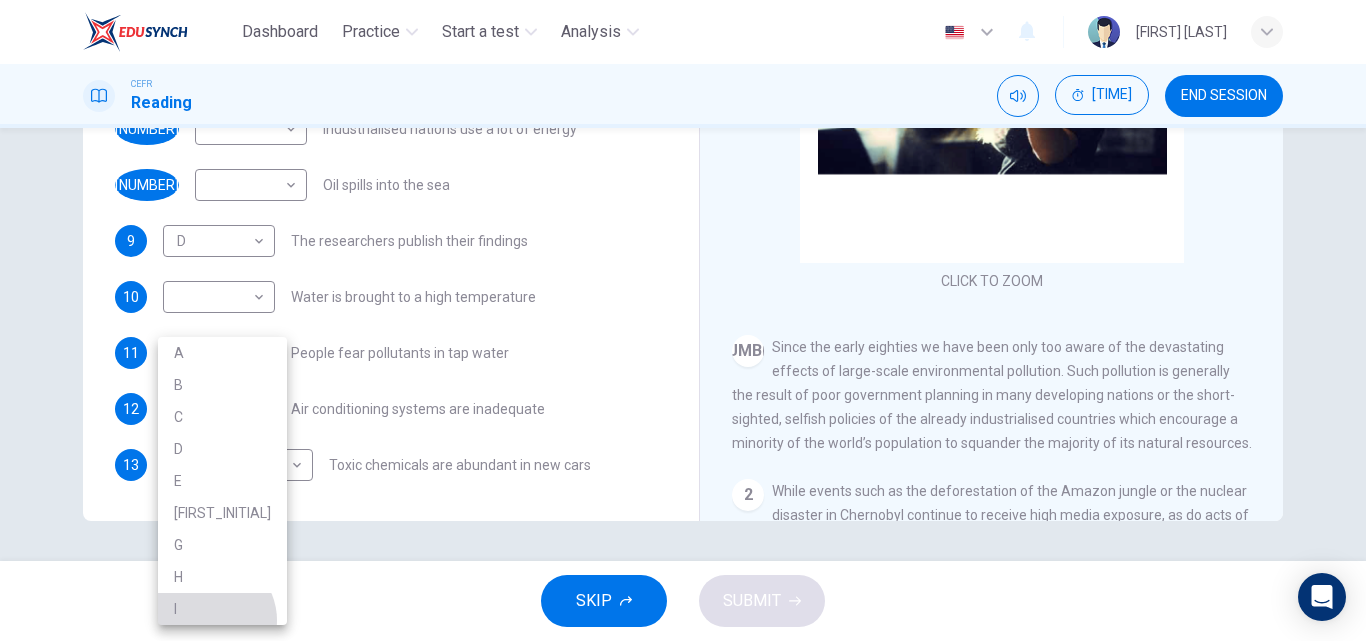 click on "I" at bounding box center (214, 609) 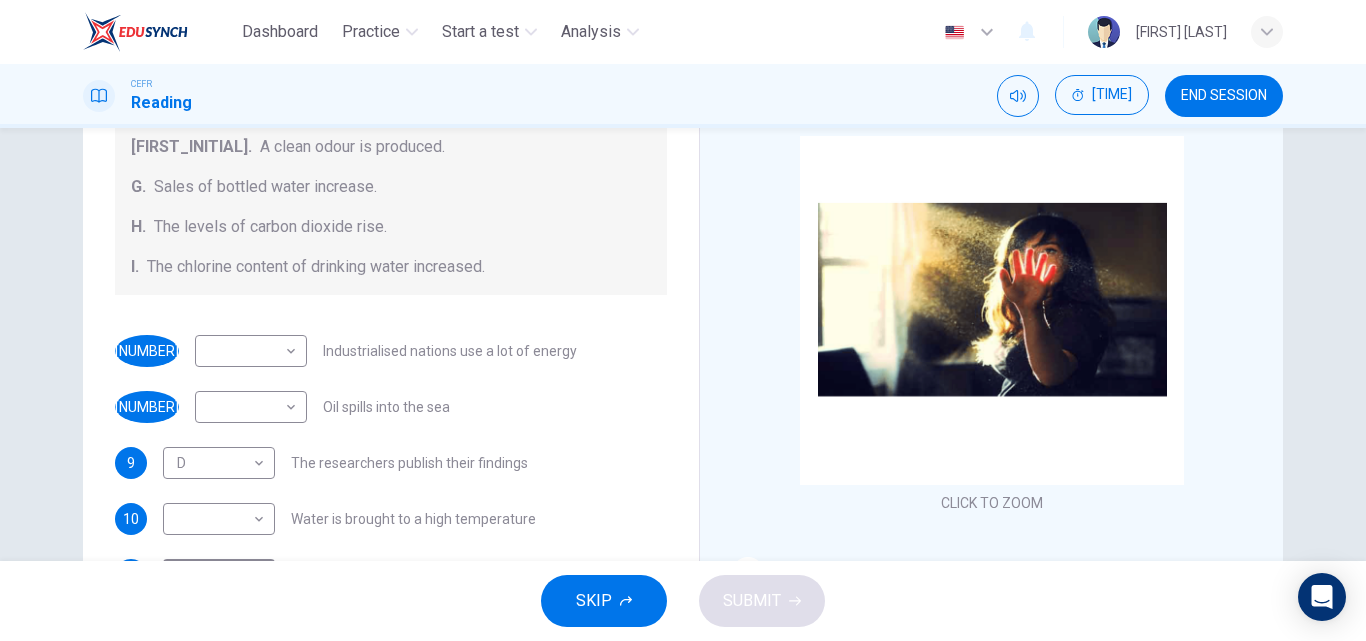 scroll, scrollTop: 119, scrollLeft: 0, axis: vertical 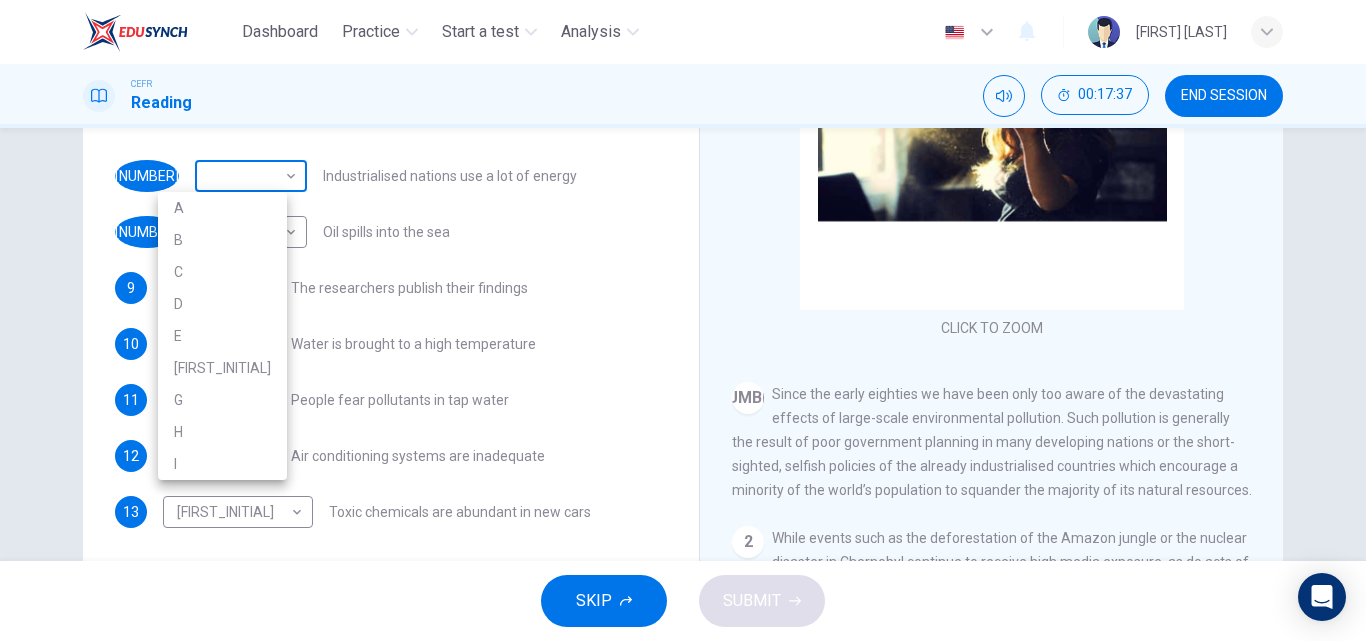 click on "Dashboard Practice Start a test Analysis English en ​ JOVYNNIA WONSTER HENRY CEFR Reading 00:17:37 END SESSION Questions 7 - 13 The Reading Passage describes a number of cause and effect relationships.
Match each cause with its effect ( A-J ).
Write the appropriate letters ( A-J ) in the boxes below. Causes A. The focus of pollution moves to the home. B. The levels of carbon monoxide rise. C. The world’s natural resources are unequally shared. D. Environmentalists look elsewhere for an explanation. E. Chemicals are effectively stripped from the water. F. A clean odour is produced. G. Sales of bottled water increase. H. The levels of carbon dioxide rise. I. The chlorine content of drinking water increased. 7 ​ ​ Industrialised nations use a lot of energy 8 ​ ​ Oil spills into the sea 9 D D ​ The researchers publish their findings 10 ​ ​ Water is brought to a high temperature 11 I I ​ People fear pollutants in tap water 12 H H ​ Air conditioning systems are inadequate 13 F F ​ 1 2 3 4" at bounding box center (683, 320) 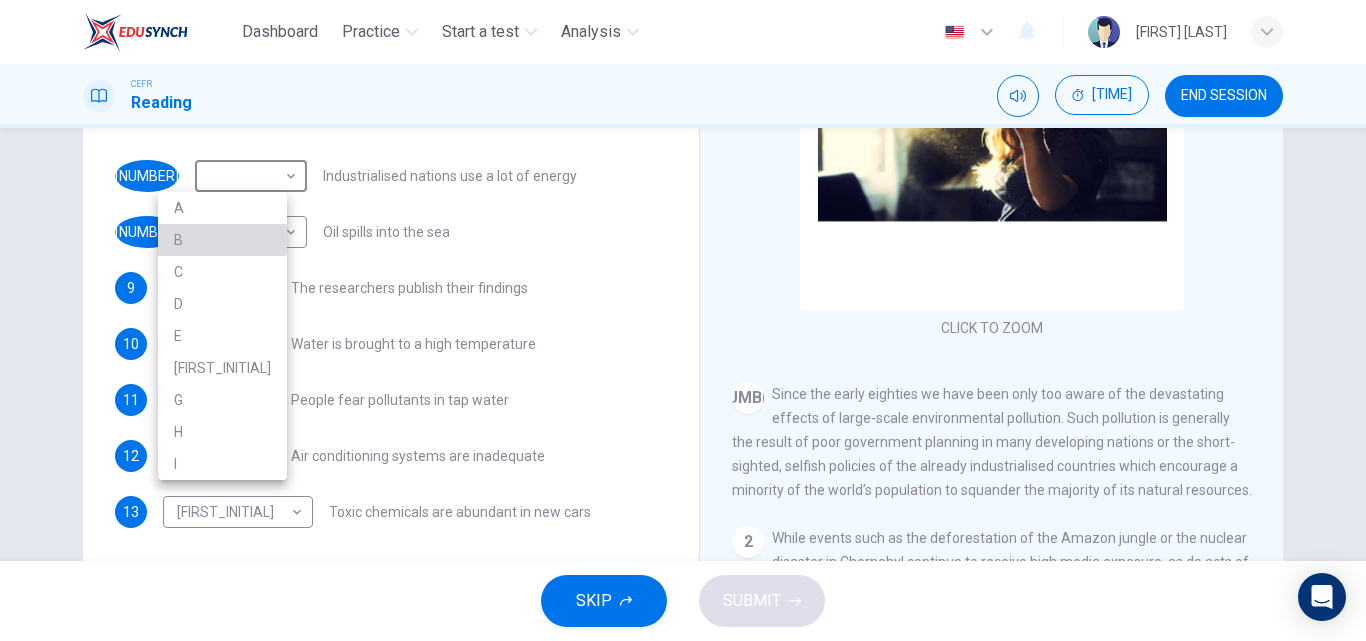 click on "B" at bounding box center [214, 240] 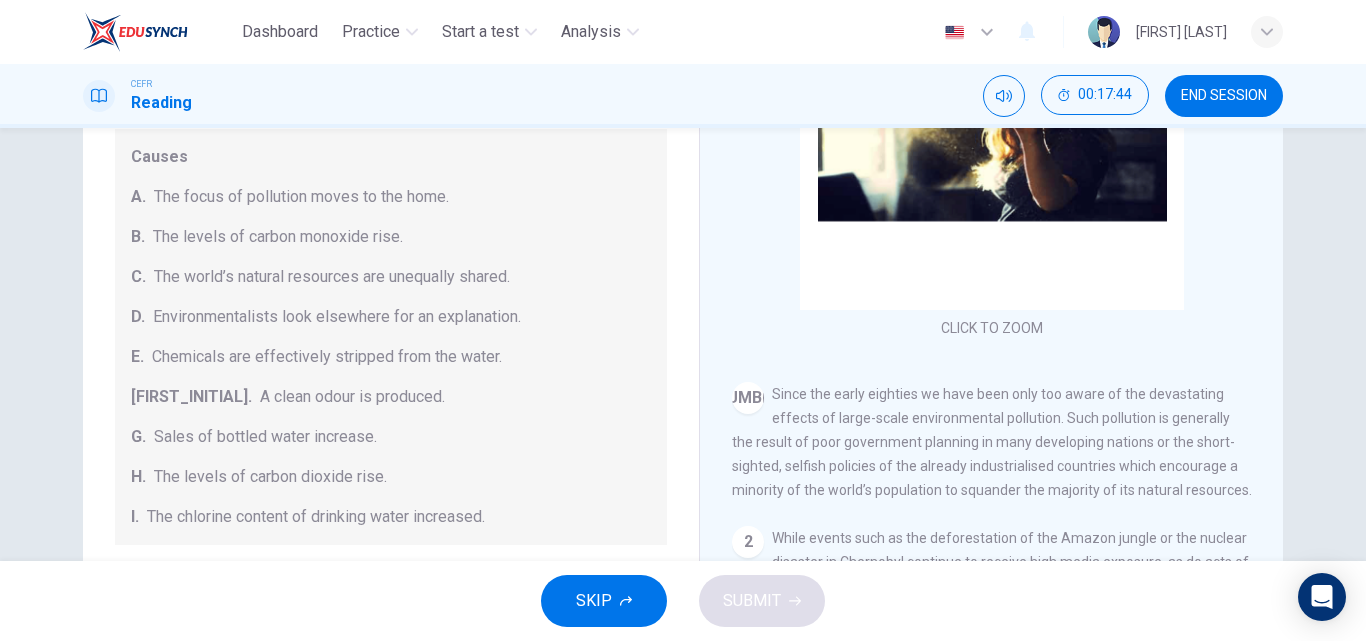 scroll, scrollTop: 425, scrollLeft: 0, axis: vertical 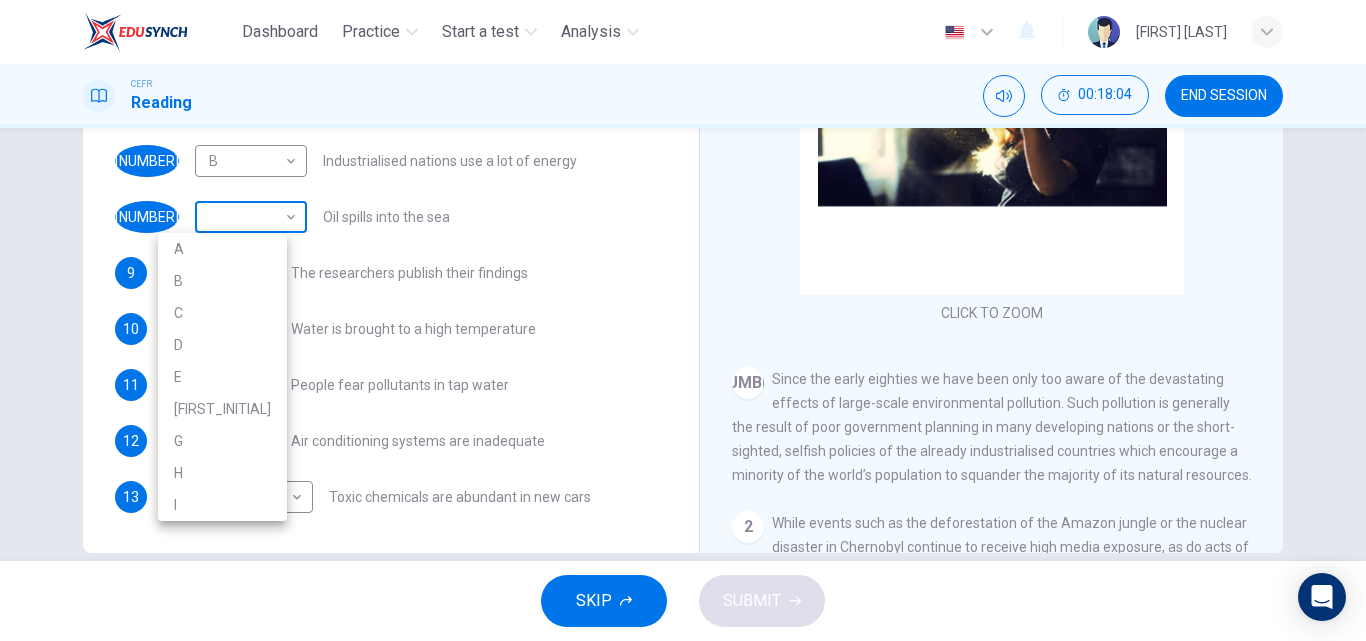 click on "Dashboard Practice Start a test Analysis English en ​ JOVYNNIA WONSTER HENRY CEFR Reading 00:18:04 END SESSION Questions 7 - 13 The Reading Passage describes a number of cause and effect relationships.
Match each cause with its effect ( A-J ).
Write the appropriate letters ( A-J ) in the boxes below. Causes A. The focus of pollution moves to the home. B. The levels of carbon monoxide rise. C. The world’s natural resources are unequally shared. D. Environmentalists look elsewhere for an explanation. E. Chemicals are effectively stripped from the water. F. A clean odour is produced. G. Sales of bottled water increase. H. The levels of carbon dioxide rise. I. The chlorine content of drinking water increased. 7 B B ​ Industrialised nations use a lot of energy 8 ​ ​ Oil spills into the sea 9 D D ​ The researchers publish their findings 10 ​ ​ Water is brought to a high temperature 11 I I ​ People fear pollutants in tap water 12 H H ​ Air conditioning systems are inadequate 13 F F ​ 1 2 3 4" at bounding box center [683, 320] 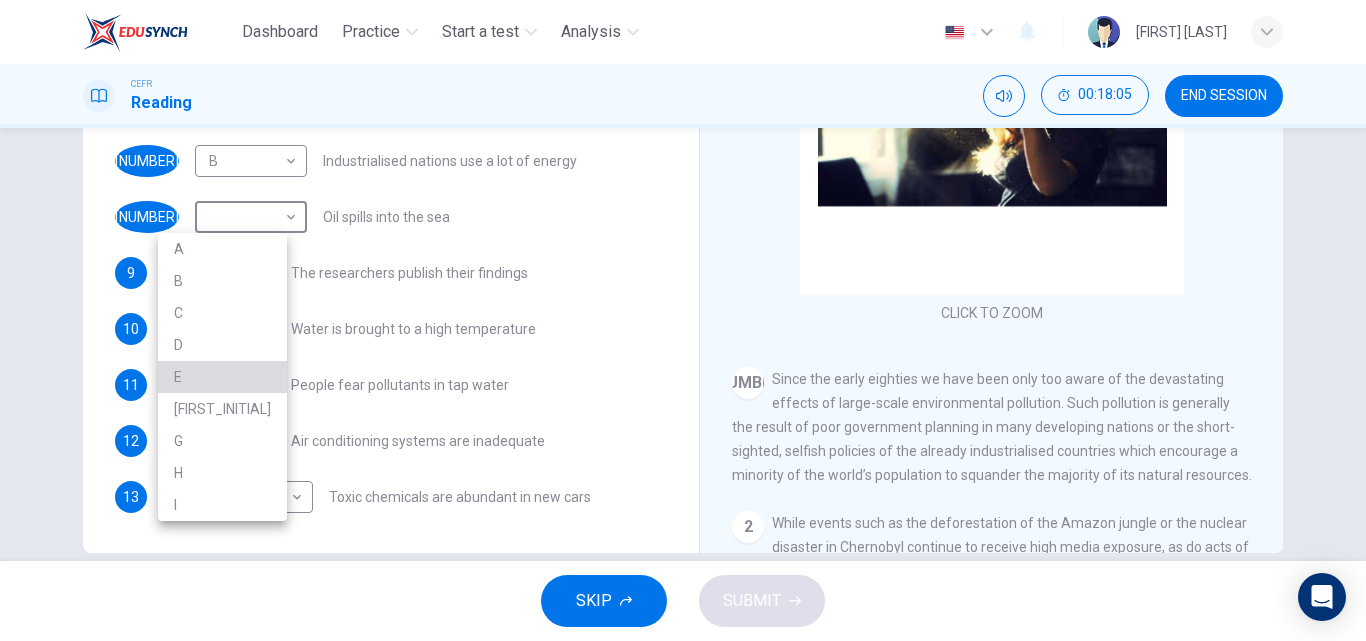 click on "E" at bounding box center [214, 377] 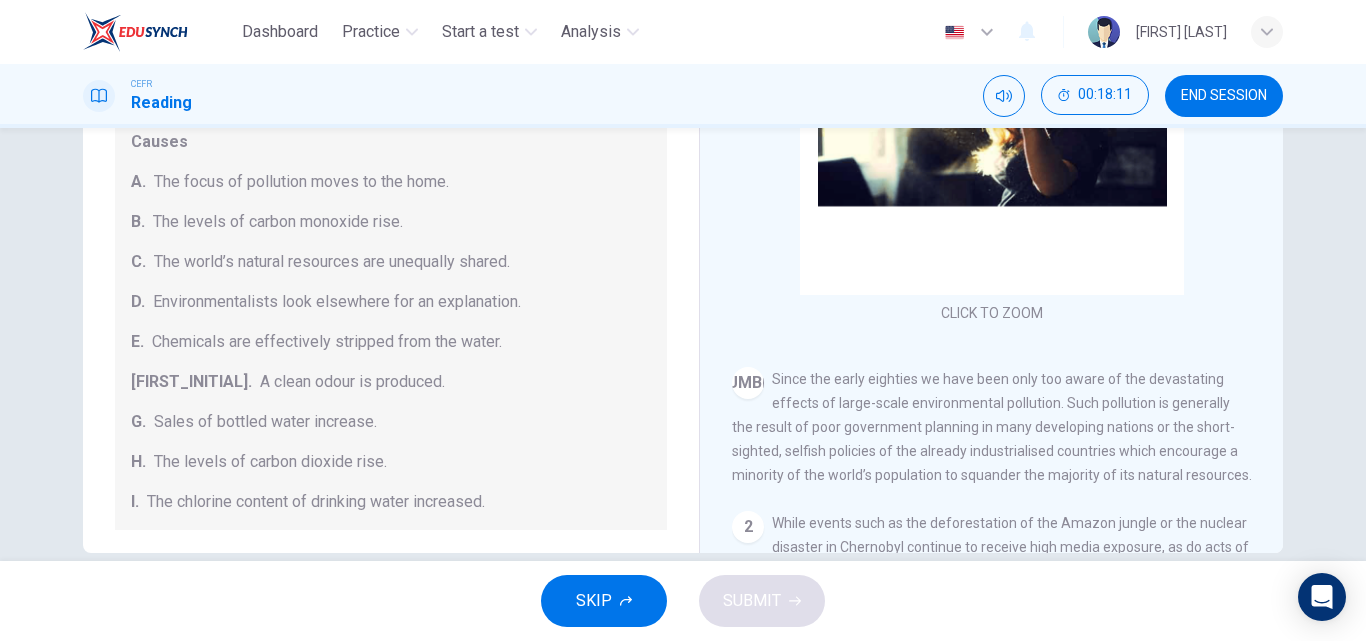scroll, scrollTop: 425, scrollLeft: 0, axis: vertical 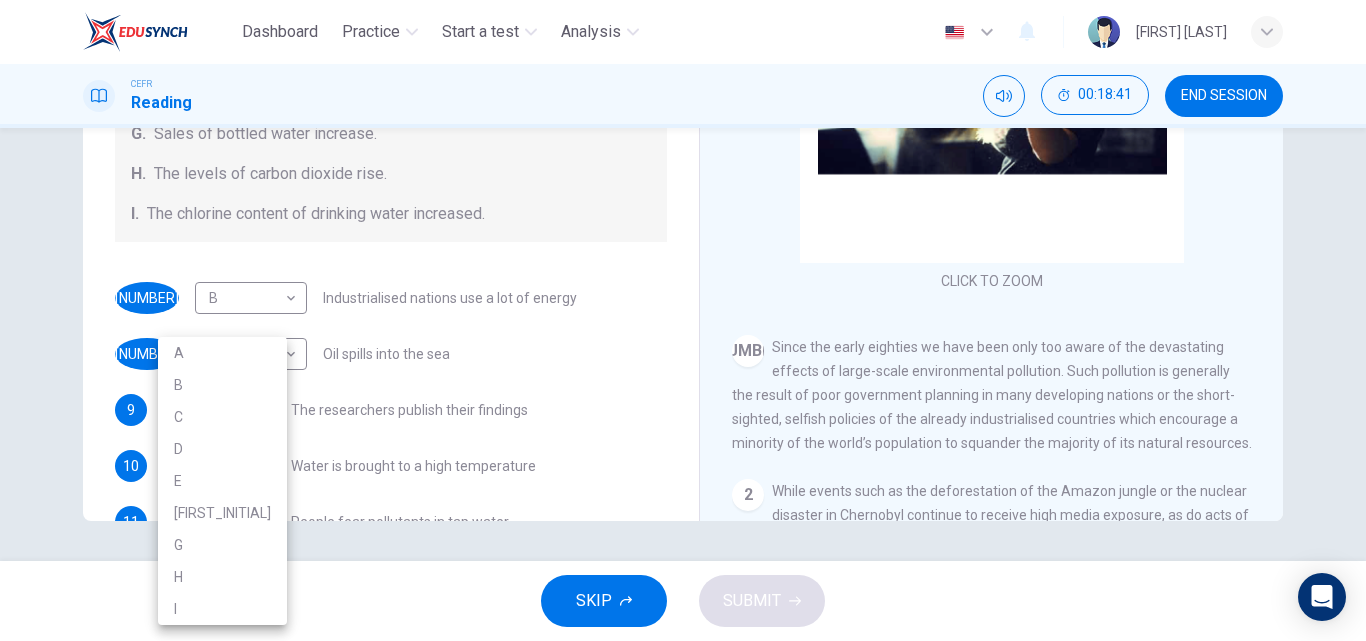 click on "Dashboard Practice Start a test Analysis English en ​ JOVYNNIA WONSTER HENRY CEFR Reading 00:18:41 END SESSION Questions 7 - 13 The Reading Passage describes a number of cause and effect relationships.
Match each cause with its effect ( A-J ).
Write the appropriate letters ( A-J ) in the boxes below. Causes A. The focus of pollution moves to the home. B. The levels of carbon monoxide rise. C. The world’s natural resources are unequally shared. D. Environmentalists look elsewhere for an explanation. E. Chemicals are effectively stripped from the water. F. A clean odour is produced. G. Sales of bottled water increase. H. The levels of carbon dioxide rise. I. The chlorine content of drinking water increased. 7 B B ​ Industrialised nations use a lot of energy 8 E E ​ Oil spills into the sea 9 D D ​ The researchers publish their findings 10 ​ ​ Water is brought to a high temperature 11 I I ​ People fear pollutants in tap water 12 H H ​ Air conditioning systems are inadequate 13 F F ​ 1 2 3 4" at bounding box center (683, 320) 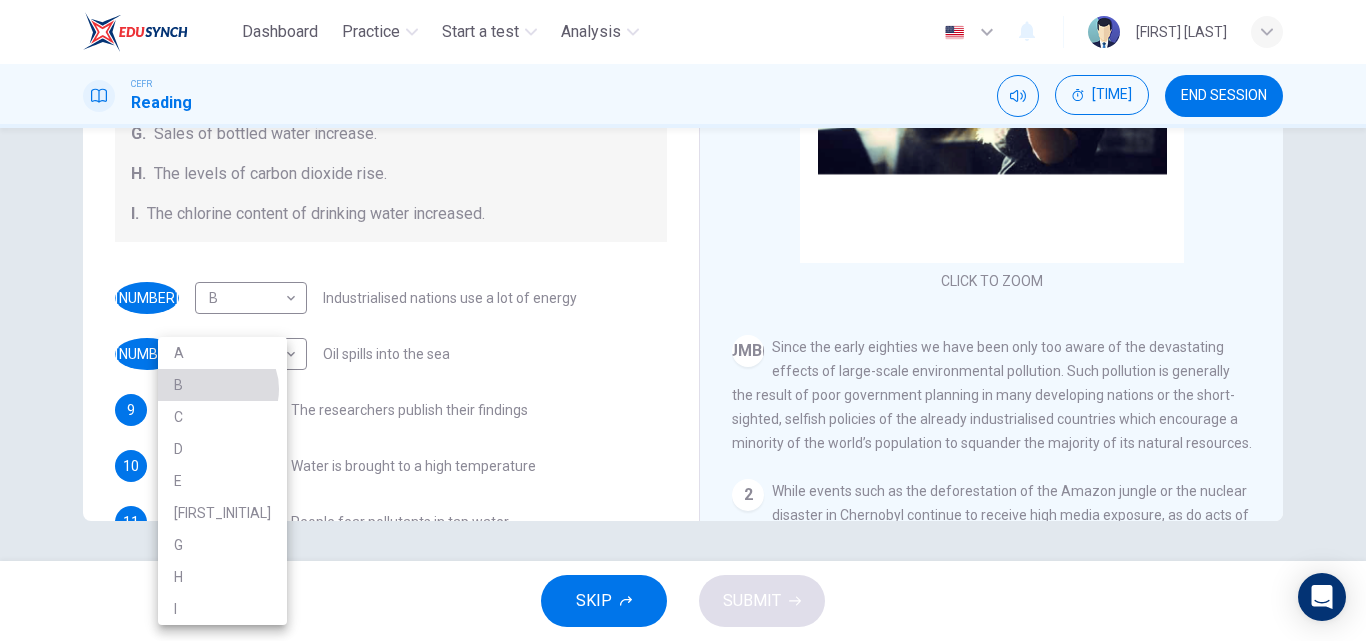 click on "B" at bounding box center (214, 385) 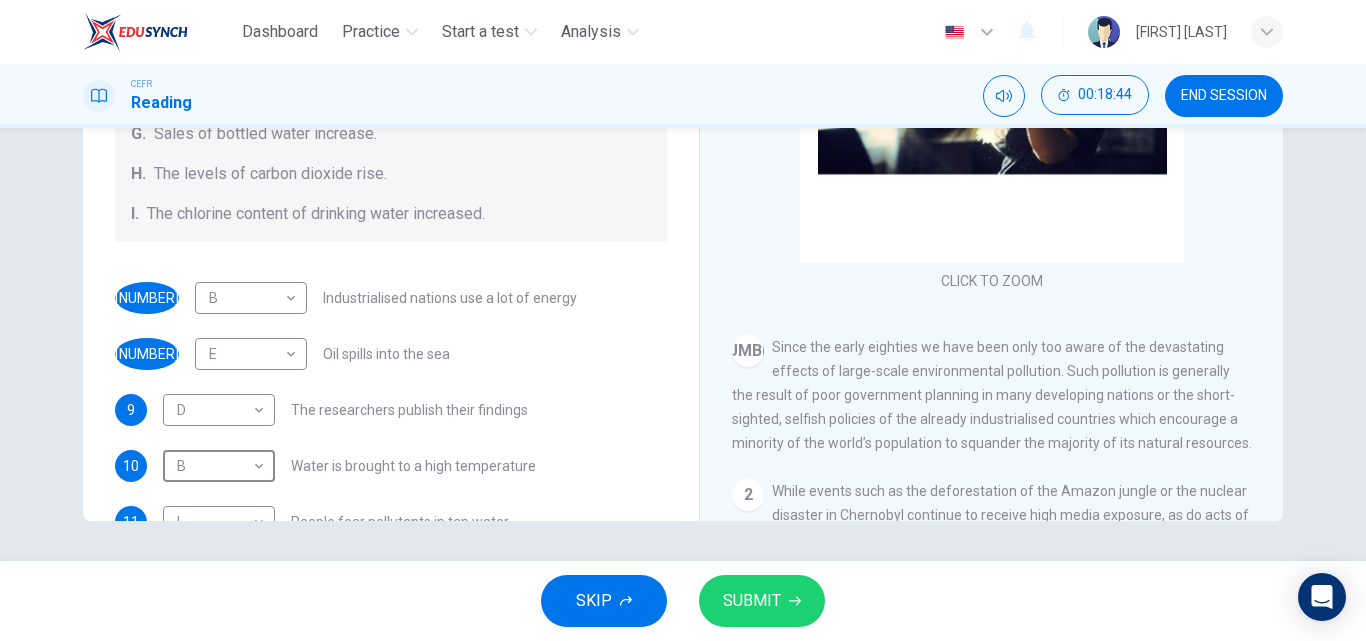 scroll, scrollTop: 0, scrollLeft: 0, axis: both 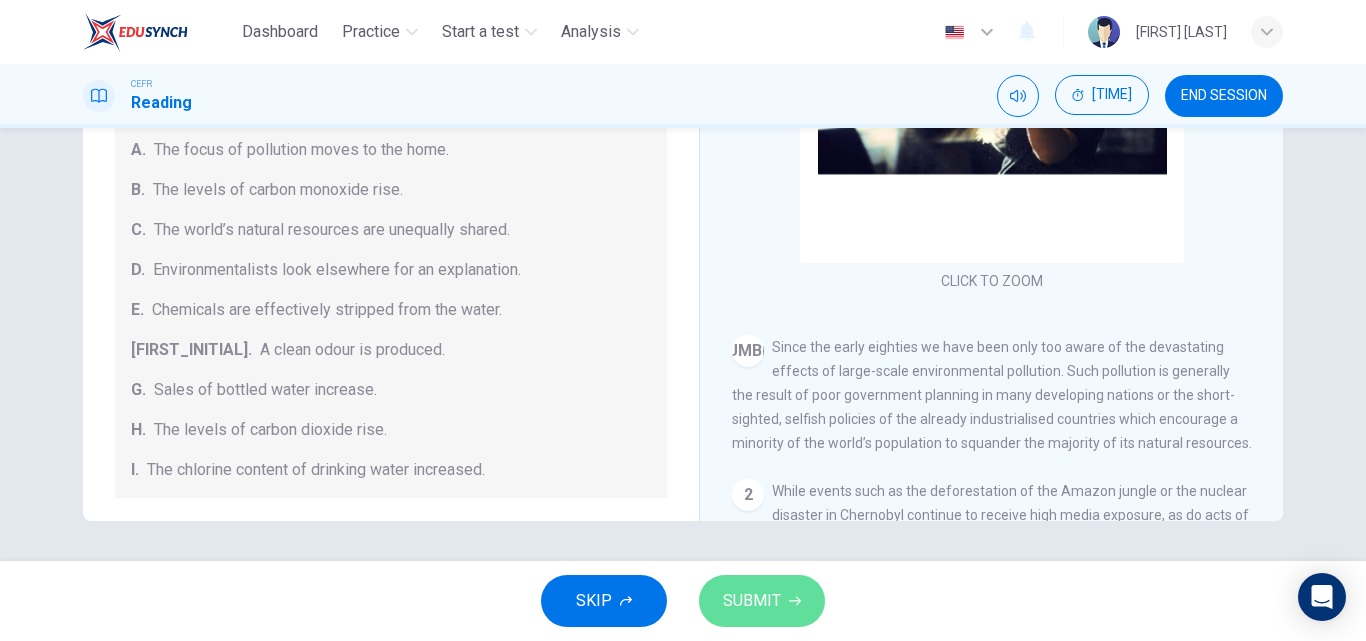 click on "SUBMIT" at bounding box center [752, 601] 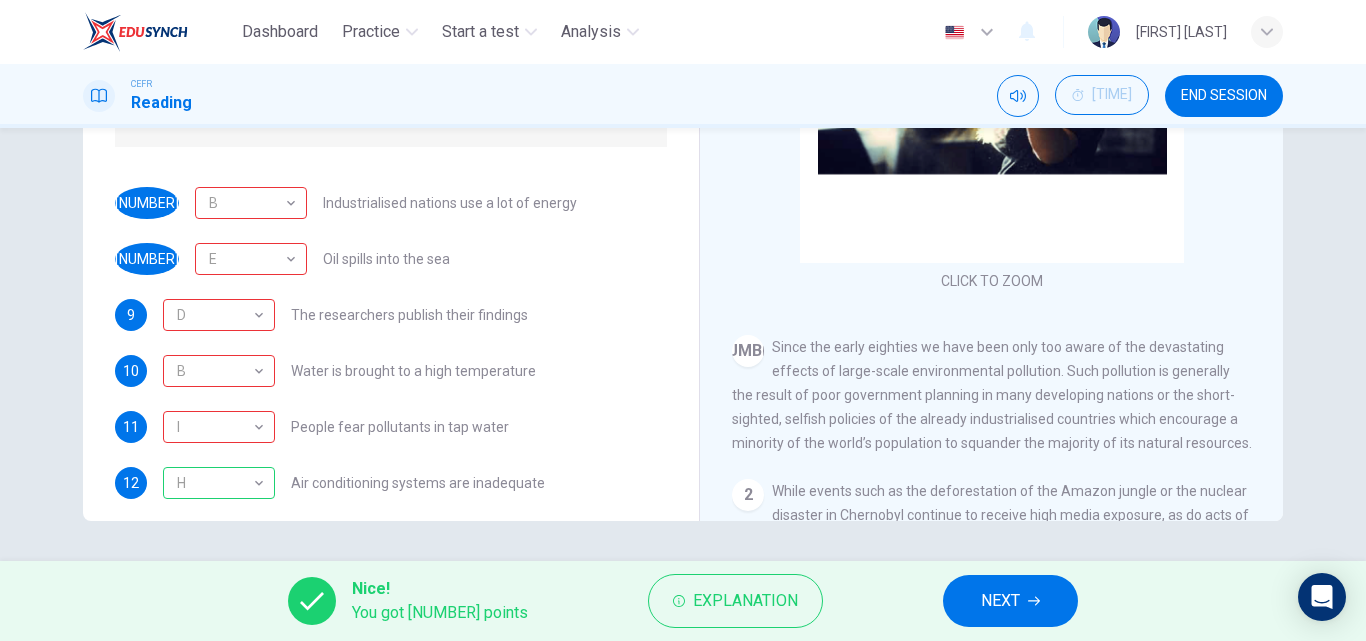 scroll, scrollTop: 344, scrollLeft: 0, axis: vertical 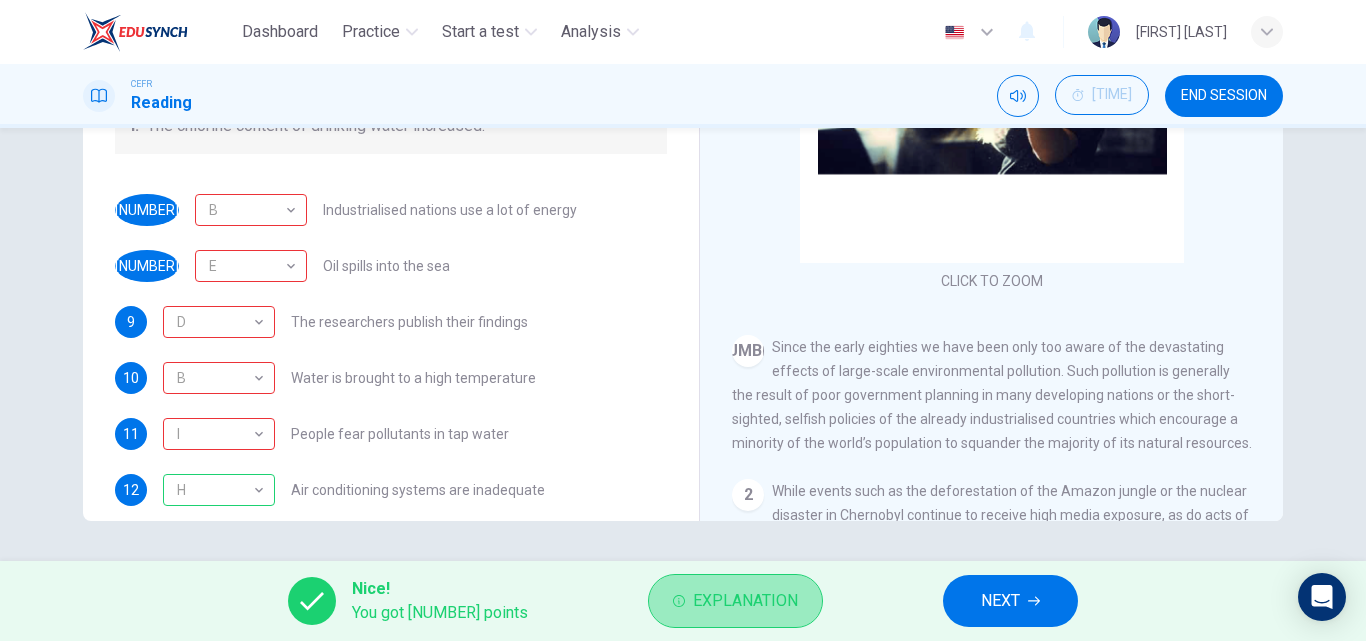 click on "Explanation" at bounding box center [714, 601] 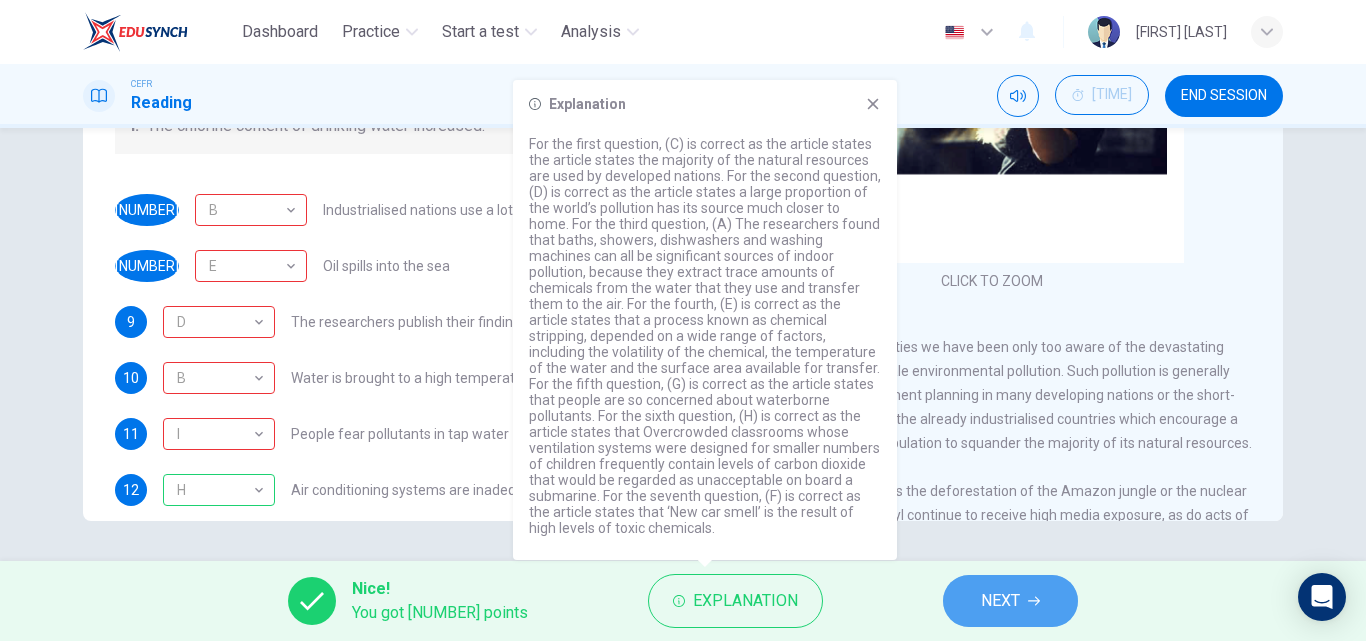 click on "NEXT" at bounding box center [969, 601] 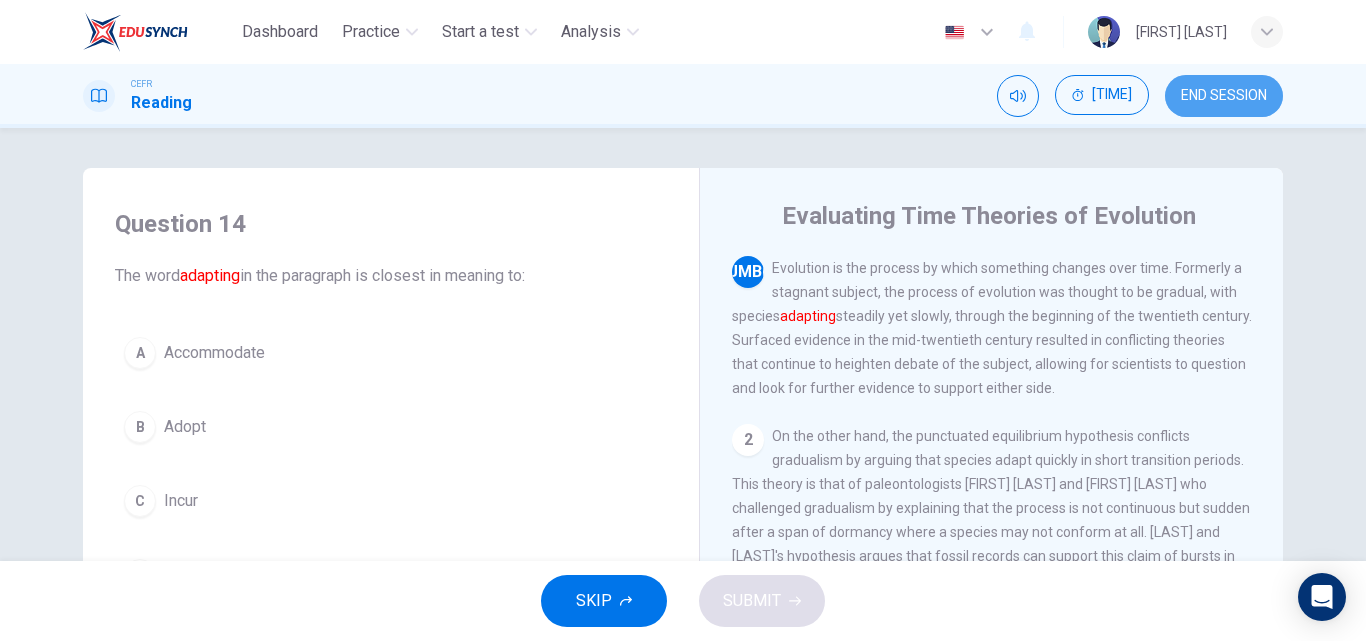 click on "END SESSION" at bounding box center (1224, 96) 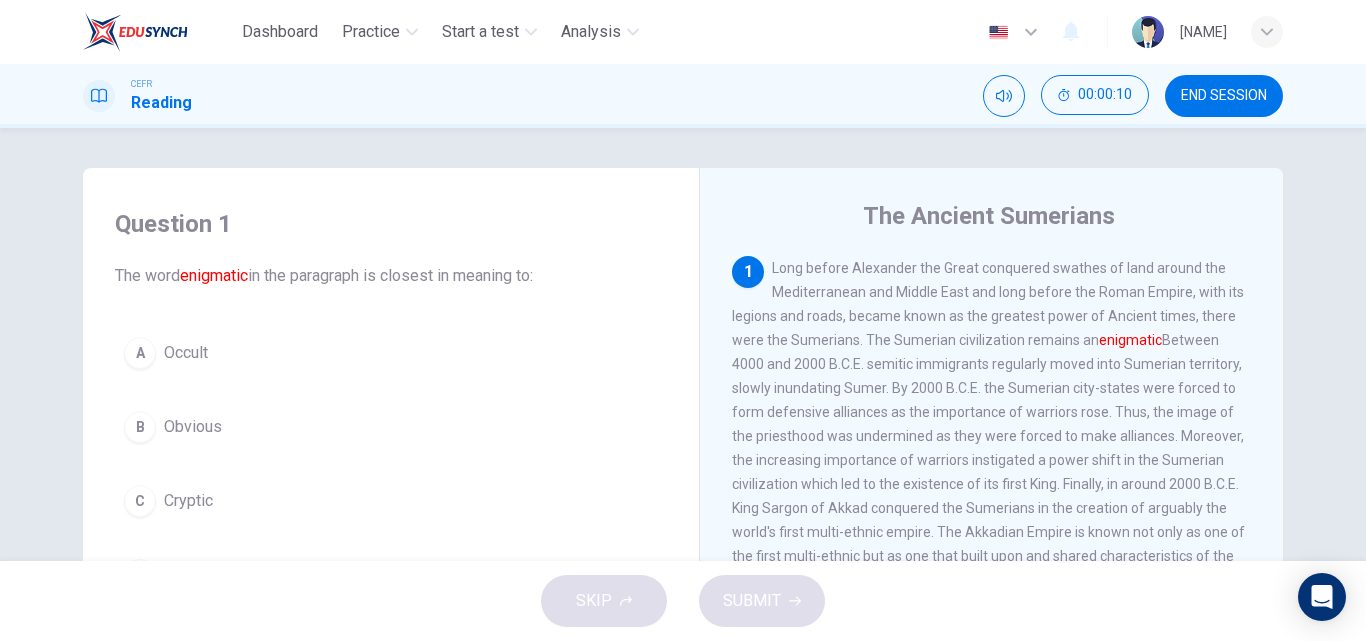 scroll, scrollTop: 0, scrollLeft: 0, axis: both 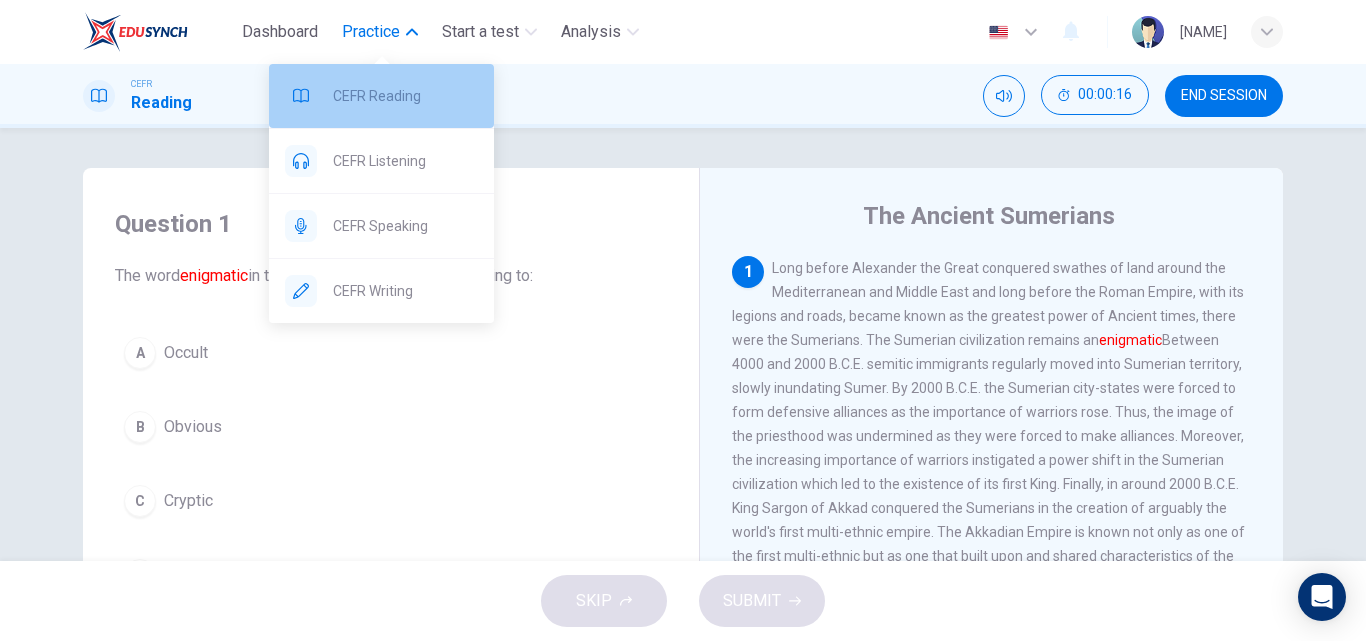 click on "CEFR Reading" at bounding box center [405, 96] 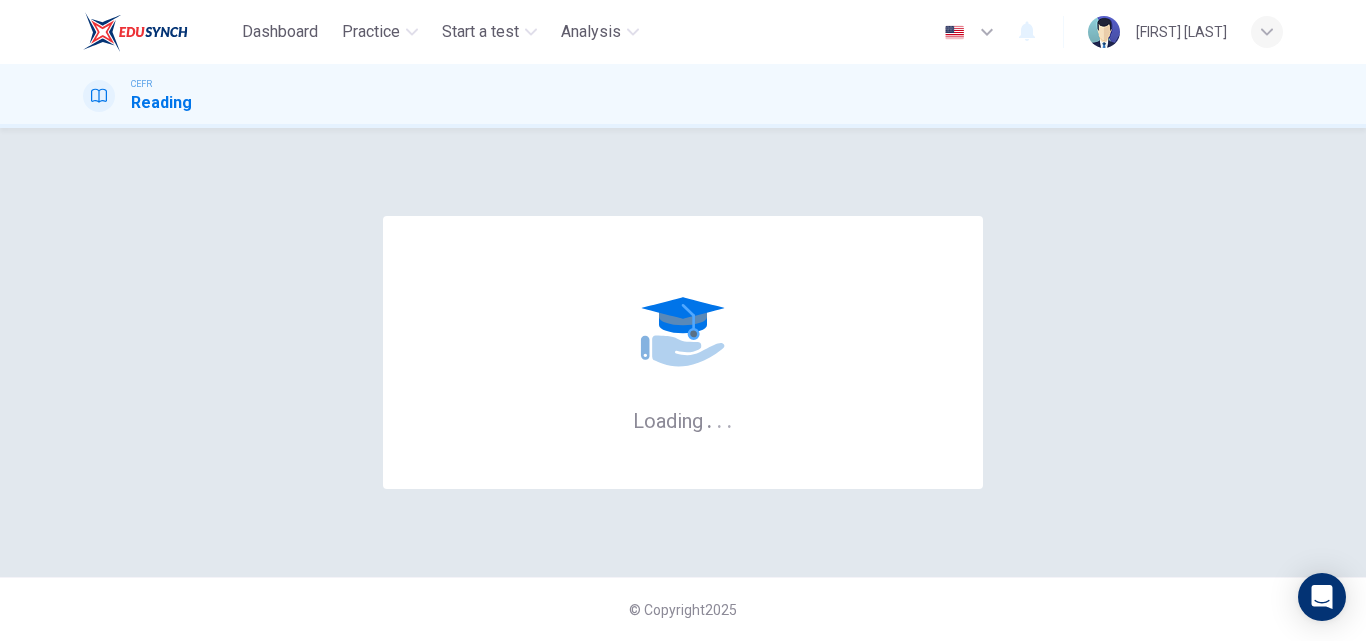 scroll, scrollTop: 0, scrollLeft: 0, axis: both 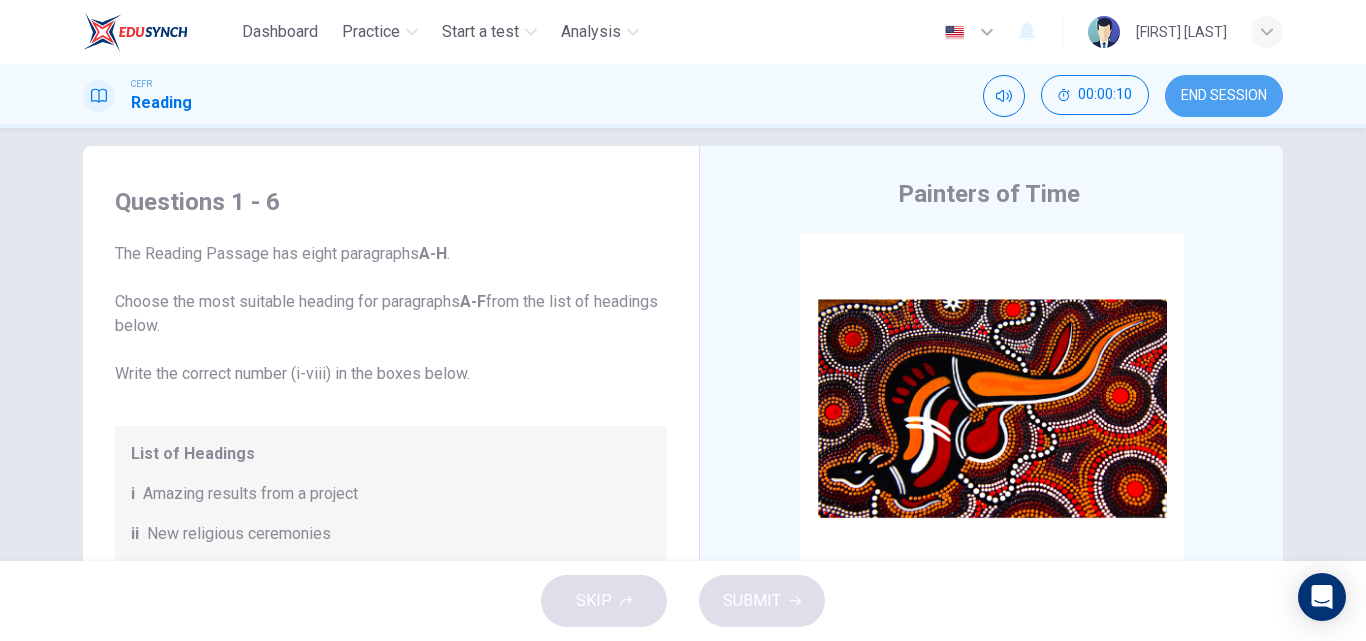 click on "END SESSION" at bounding box center [1224, 96] 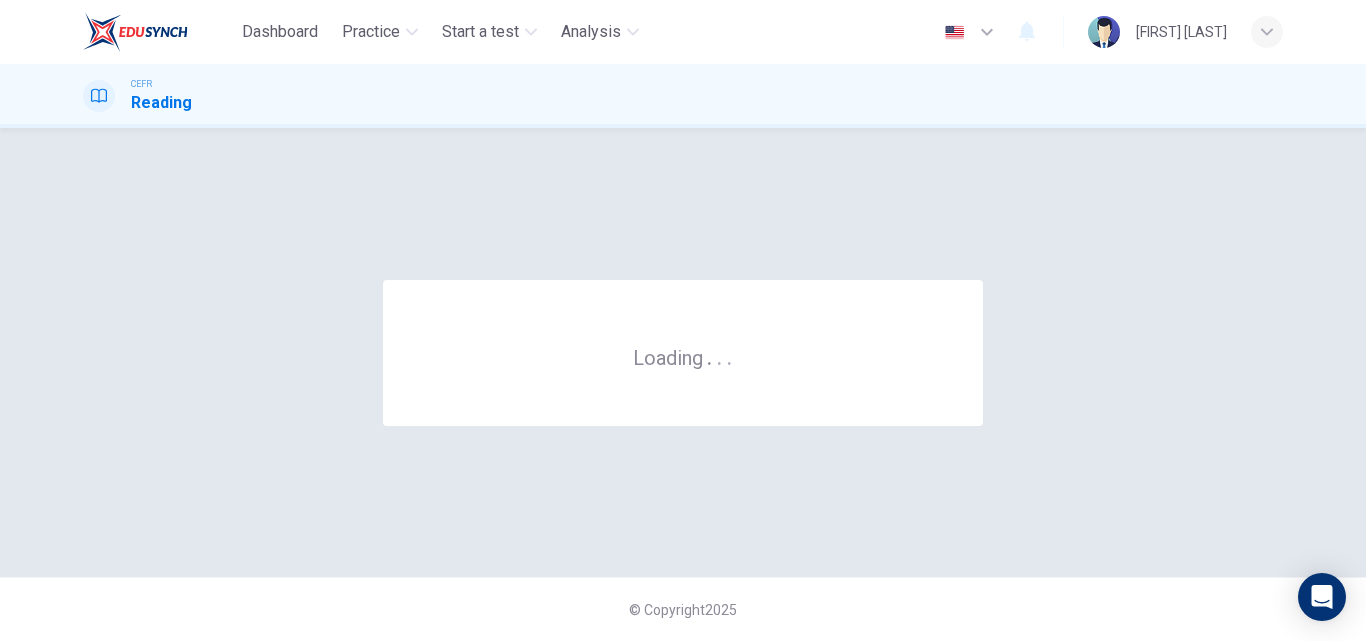 scroll, scrollTop: 0, scrollLeft: 0, axis: both 